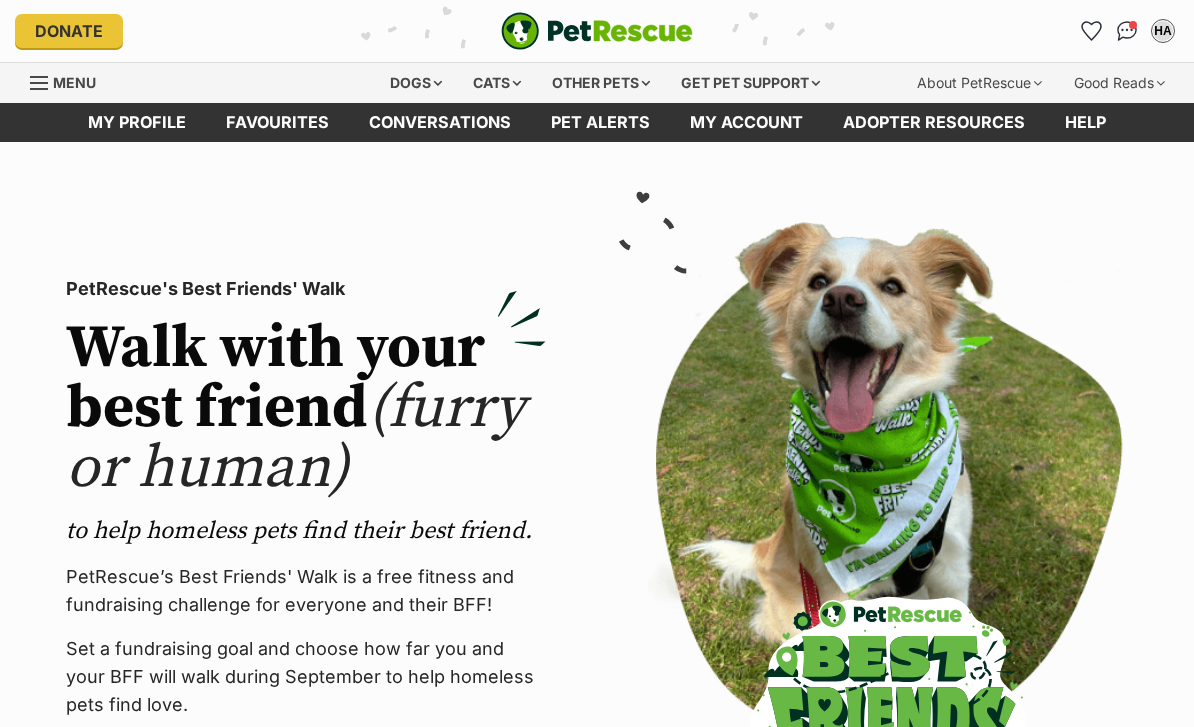 scroll, scrollTop: 0, scrollLeft: 0, axis: both 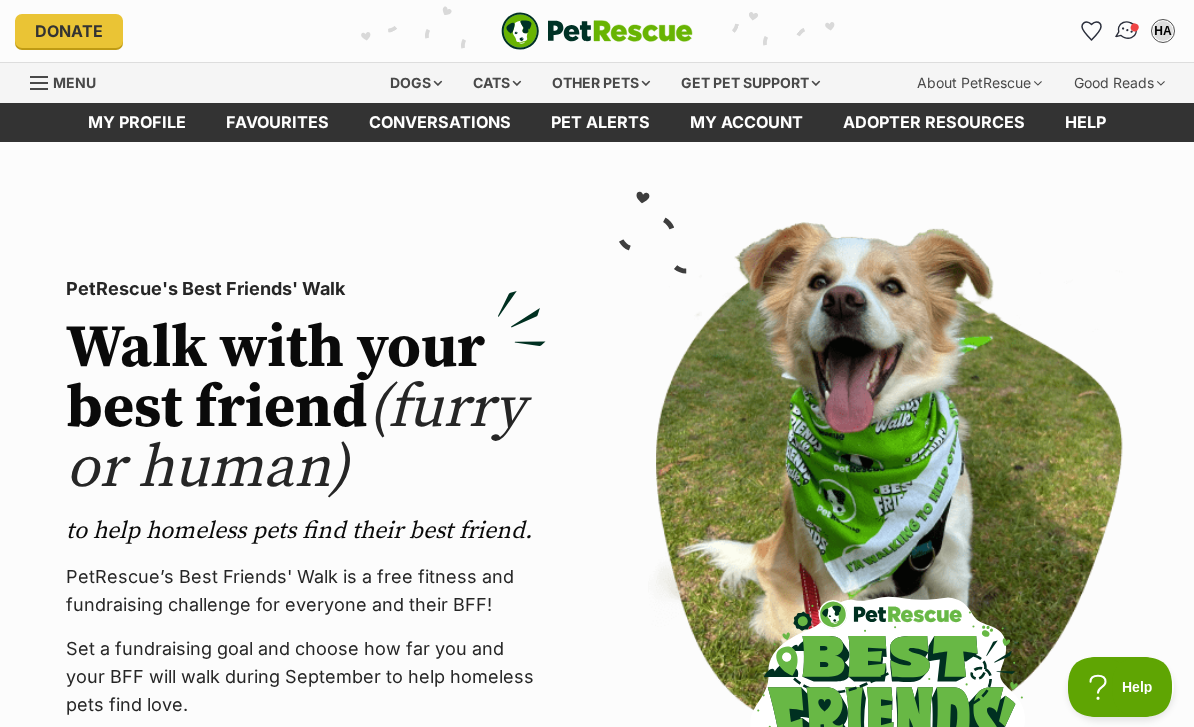click at bounding box center (1135, 27) 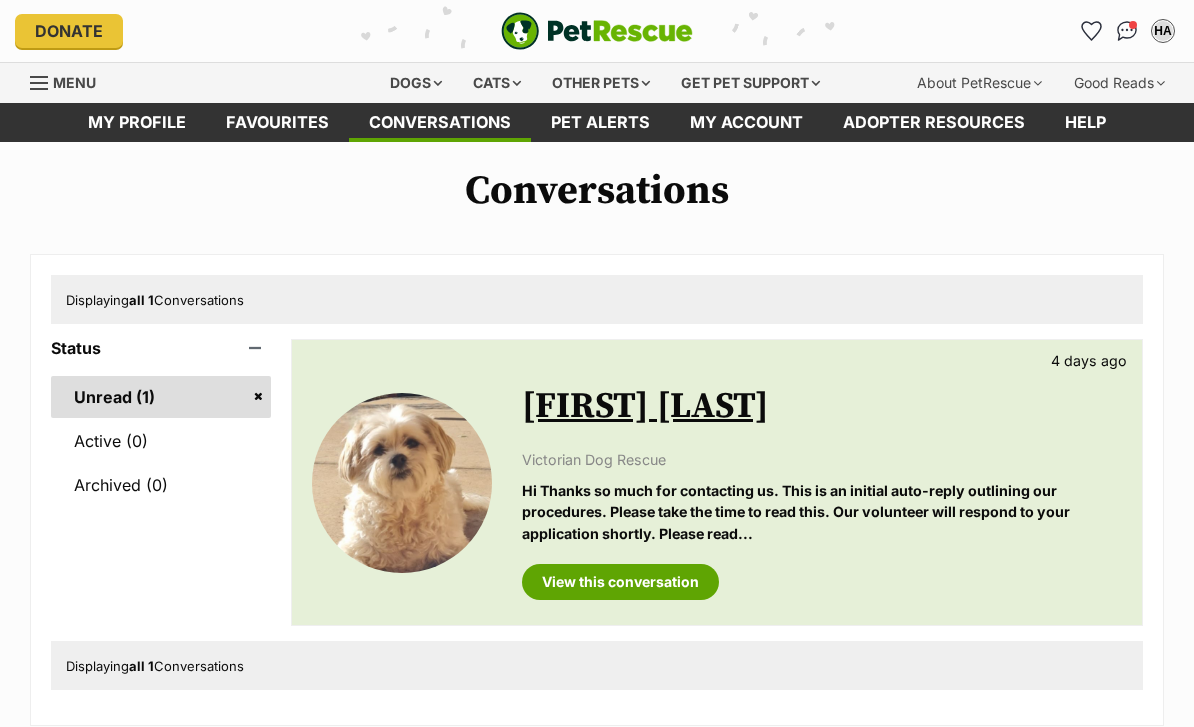 scroll, scrollTop: 0, scrollLeft: 0, axis: both 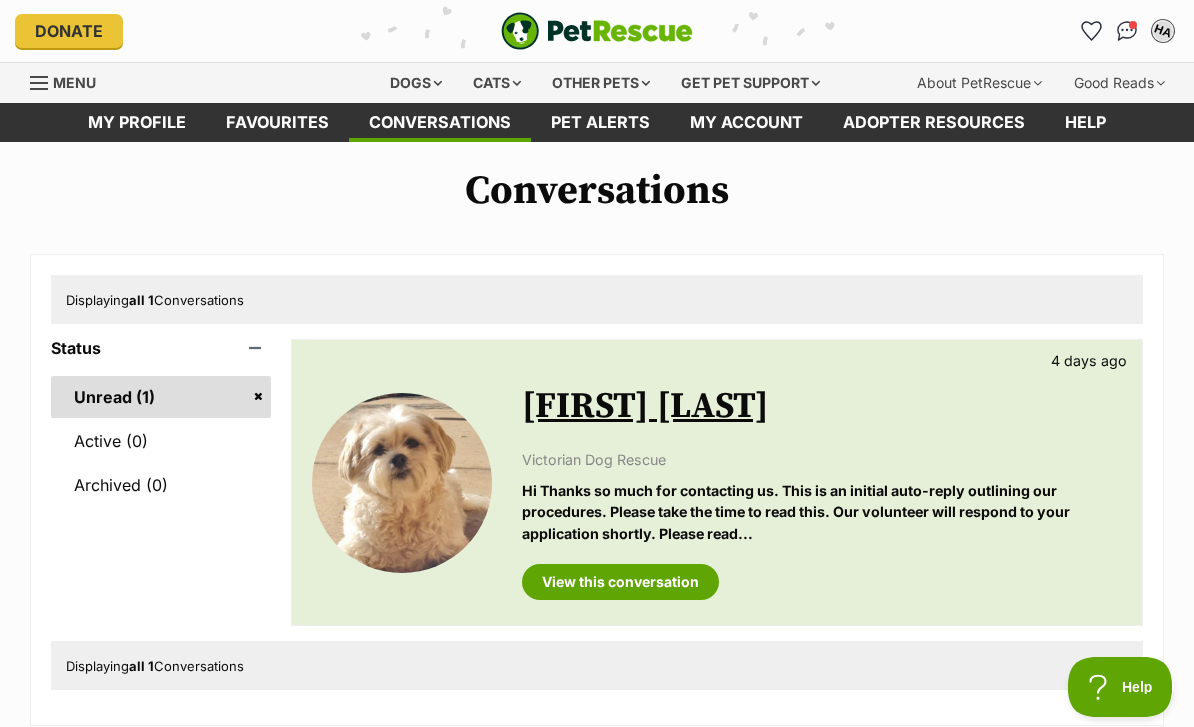click on "HA" at bounding box center (1162, 30) 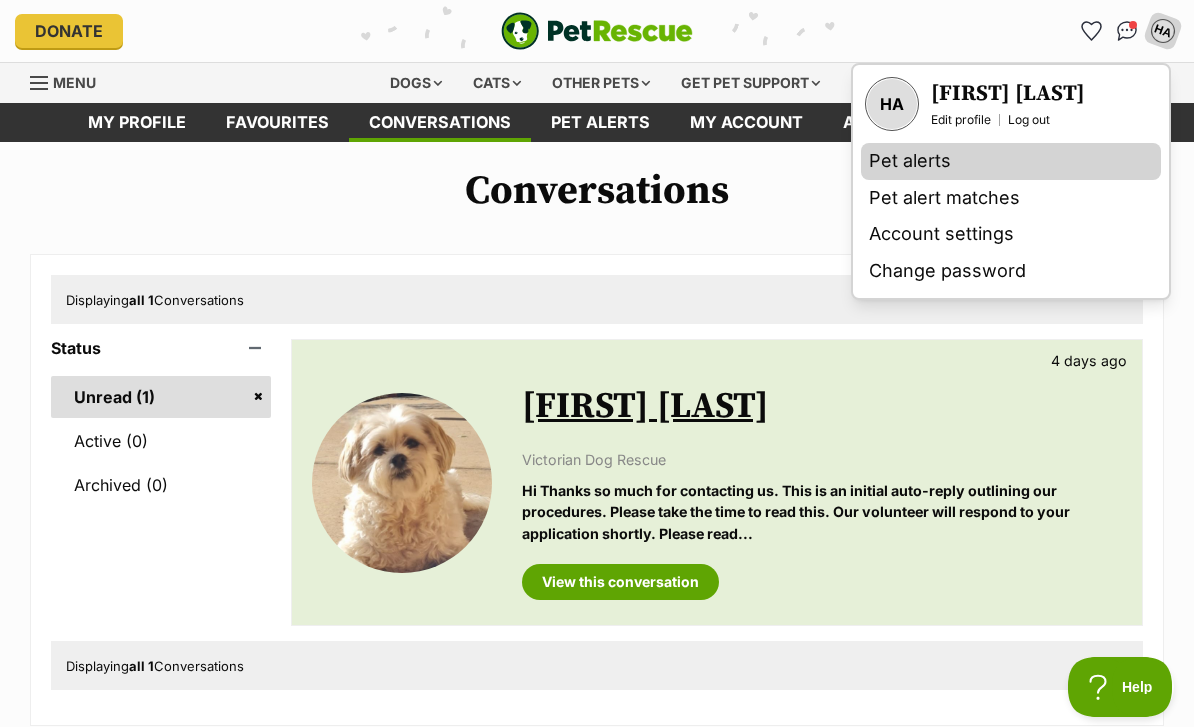 click on "Pet alerts" at bounding box center (1011, 161) 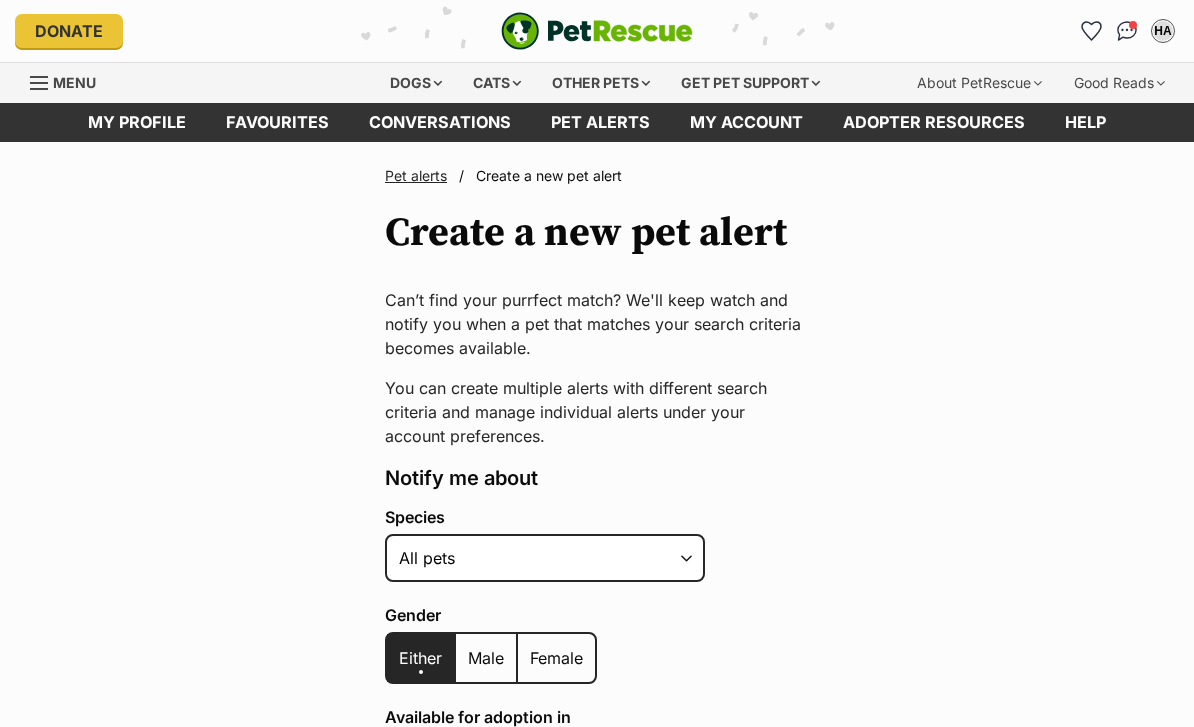 scroll, scrollTop: 0, scrollLeft: 0, axis: both 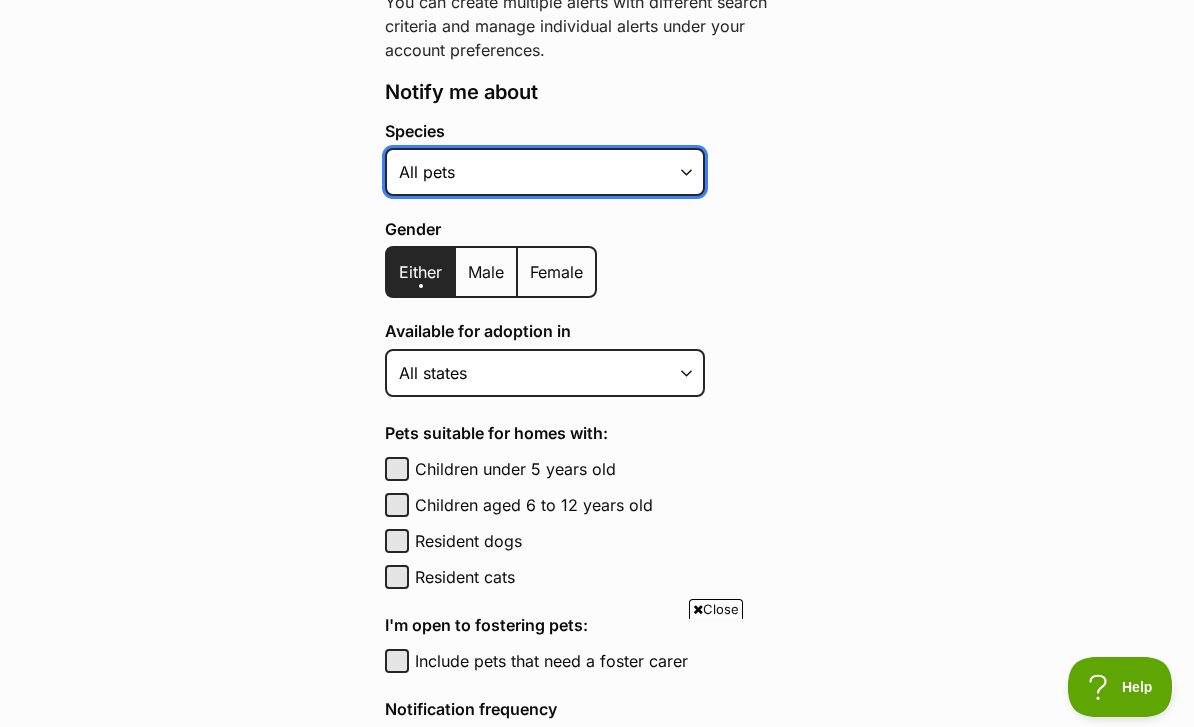 click on "Alpaca
Bird
Cat
Chicken
Cow
Dog
Donkey
Duck
Ferret
Fish
Goat
Goose
Guinea Fowl
Guinea Pig
Hamster
Hermit Crab
Horse
Lizard
Mouse
Pig
Python
Rabbit
Rat
Sheep
Turkey
Turtle
All pets" at bounding box center [545, 172] 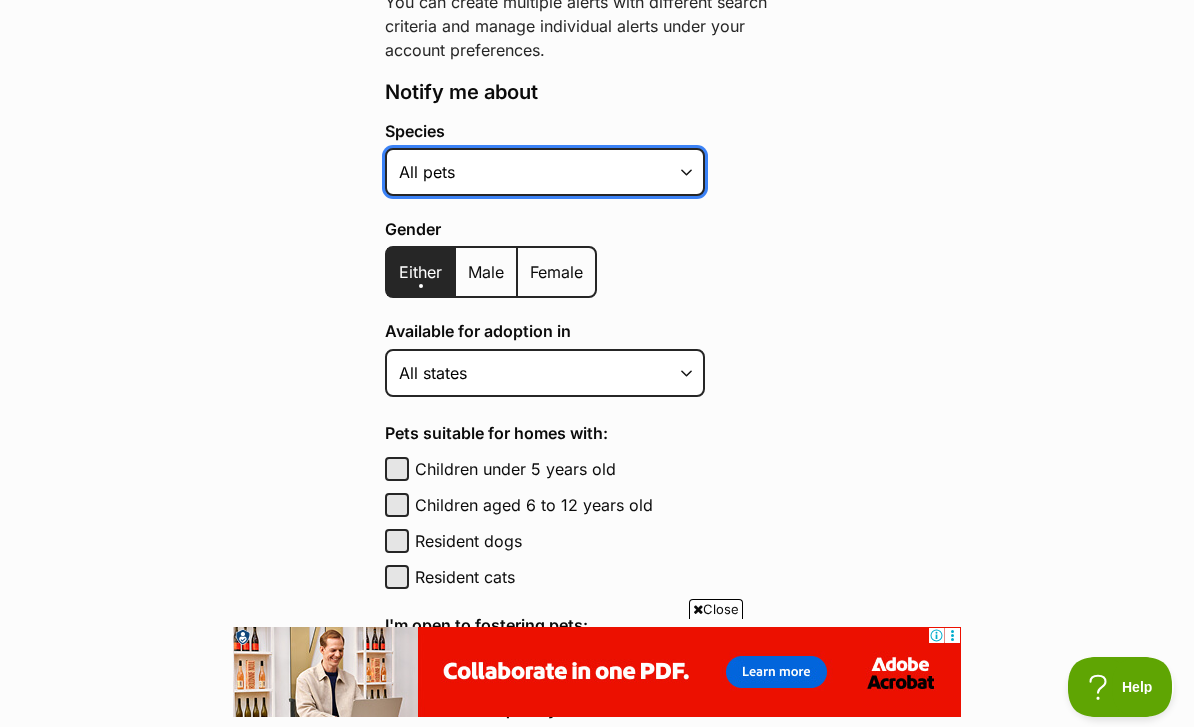 select on "1" 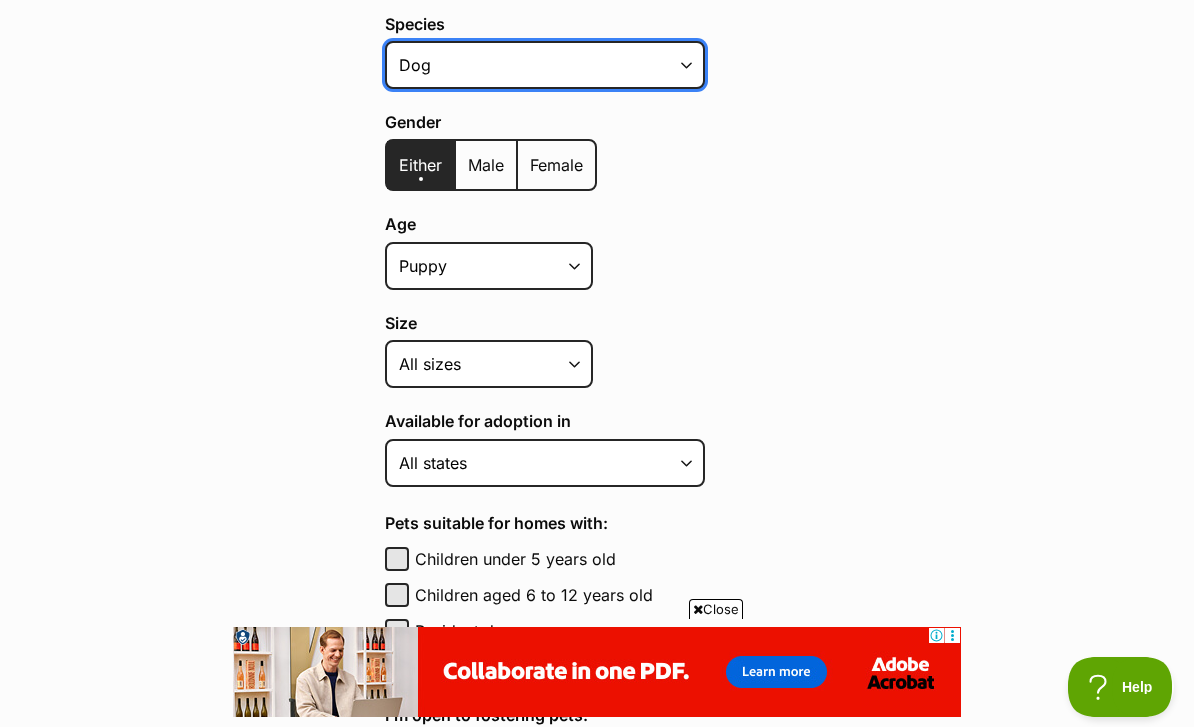 scroll, scrollTop: 497, scrollLeft: 0, axis: vertical 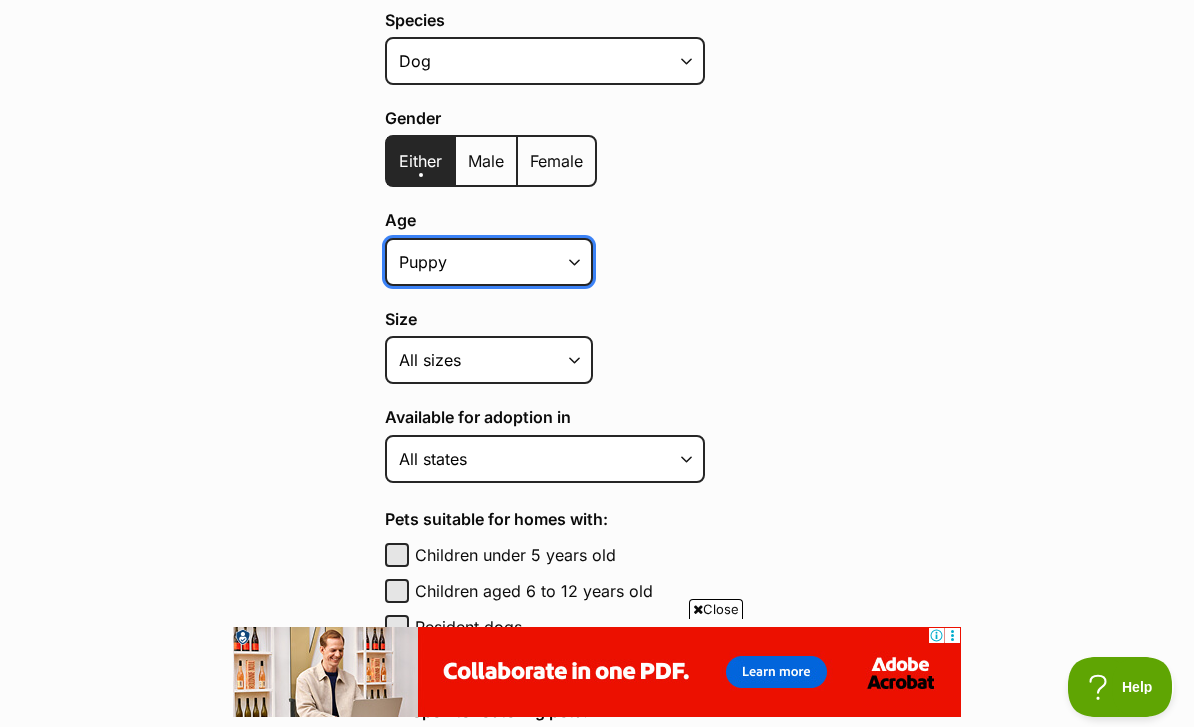 click on "Puppy Adult Senior All ages" at bounding box center [489, 262] 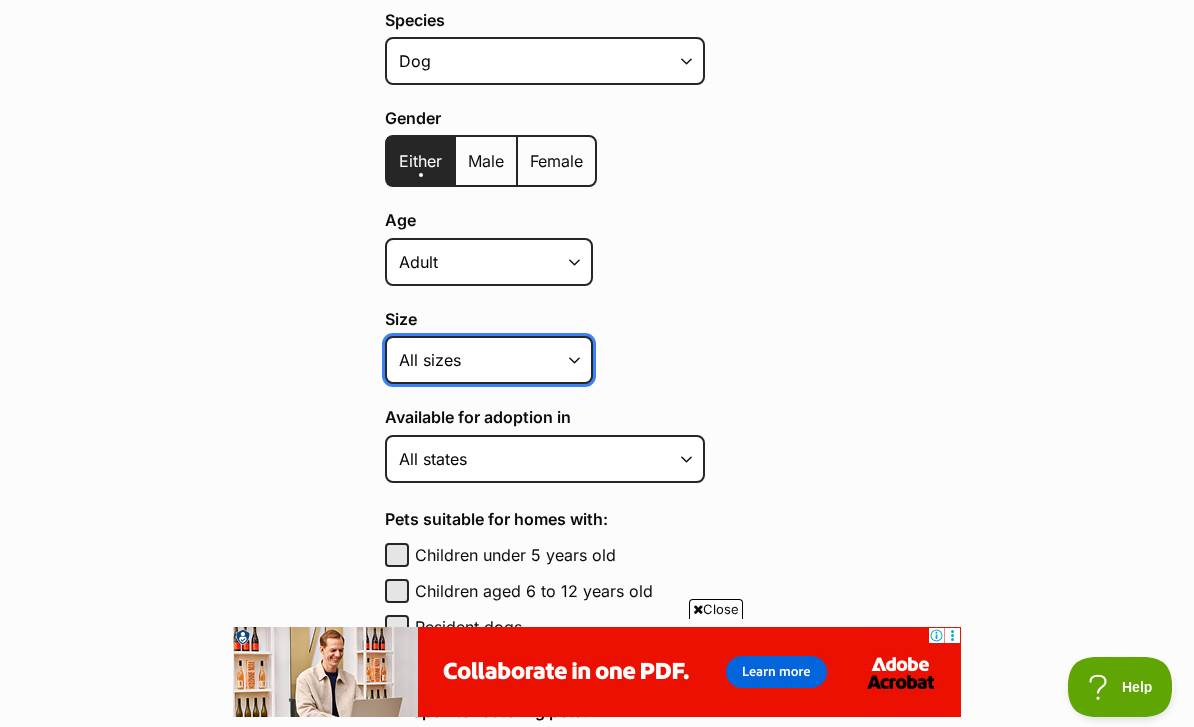 click on "Small
Medium
Large
All sizes" at bounding box center (489, 360) 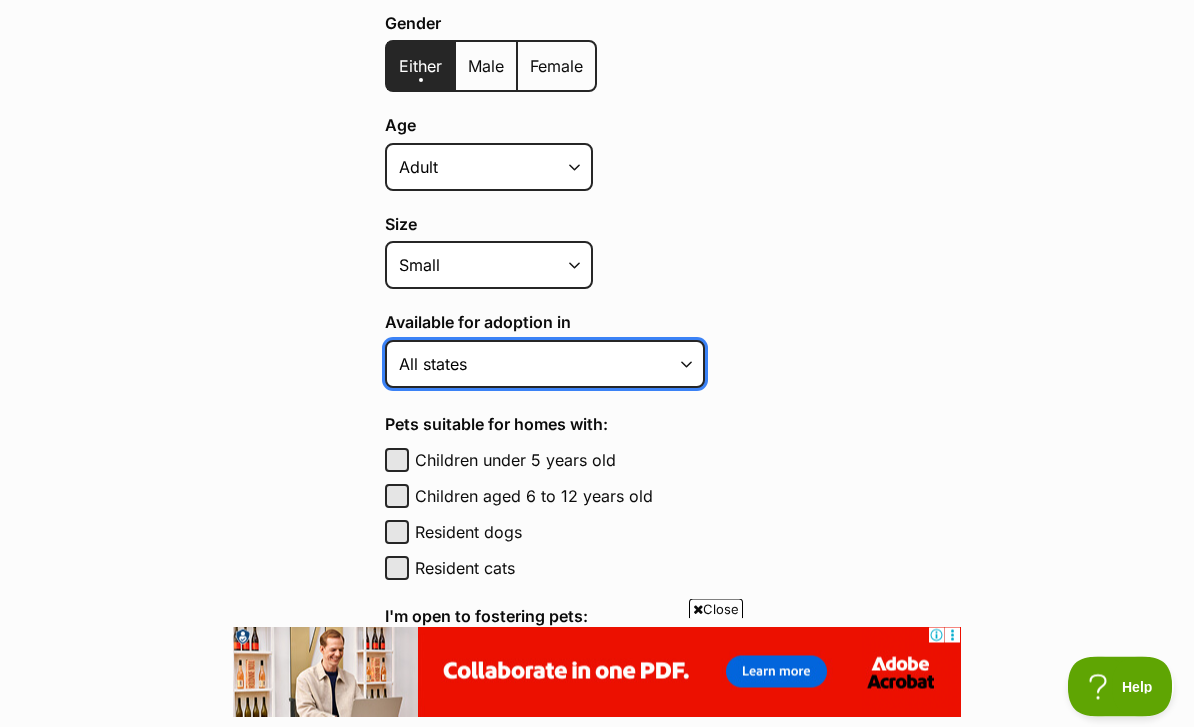 click on "Australian Capital Territory
New South Wales
Northern Territory
Queensland
South Australia
Tasmania
Victoria
Western Australia
All states" at bounding box center [545, 365] 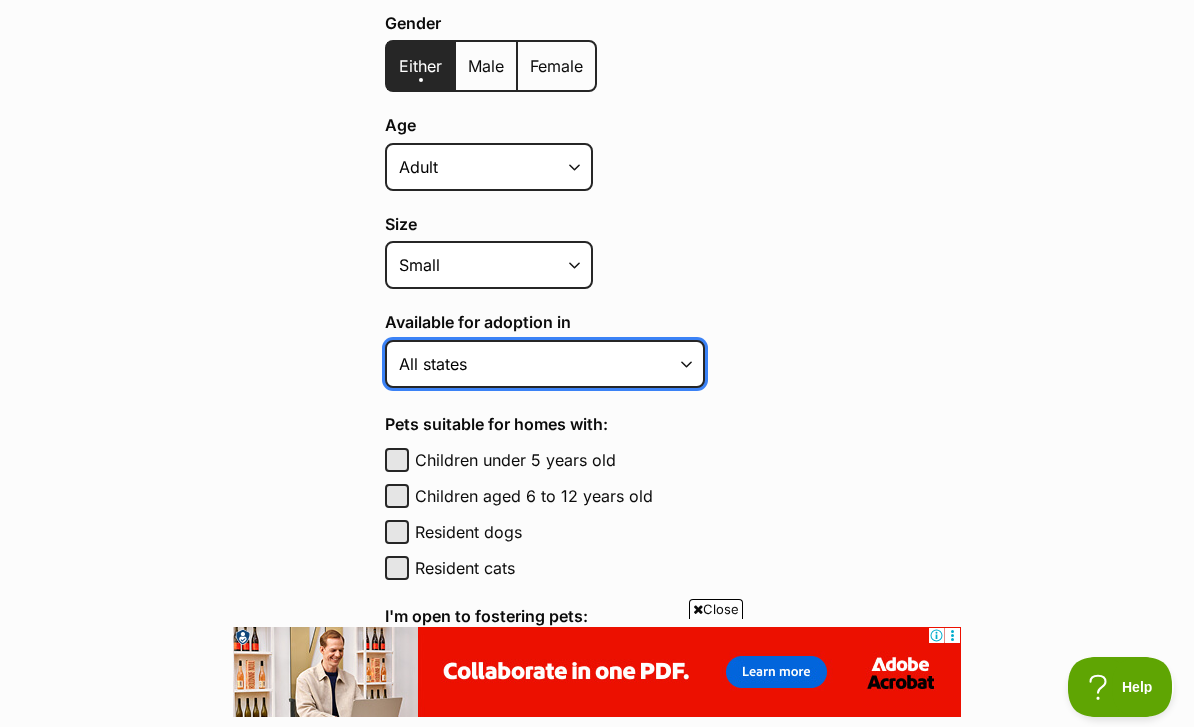 select on "2" 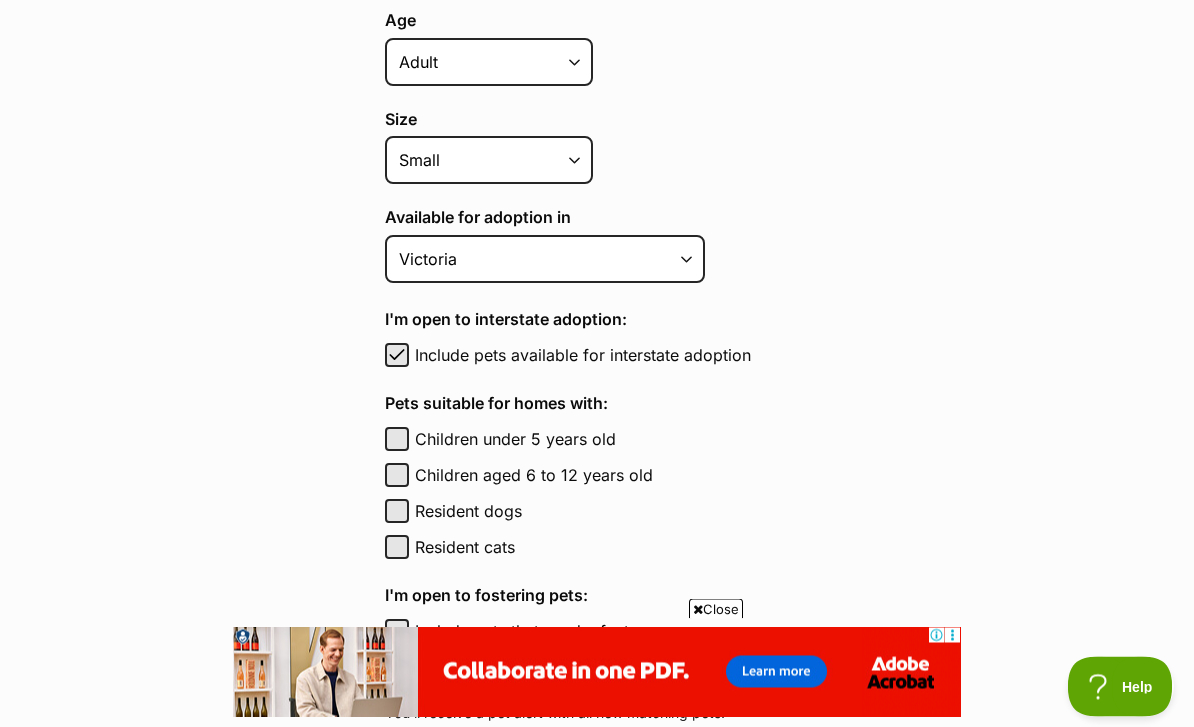 click at bounding box center [397, 356] 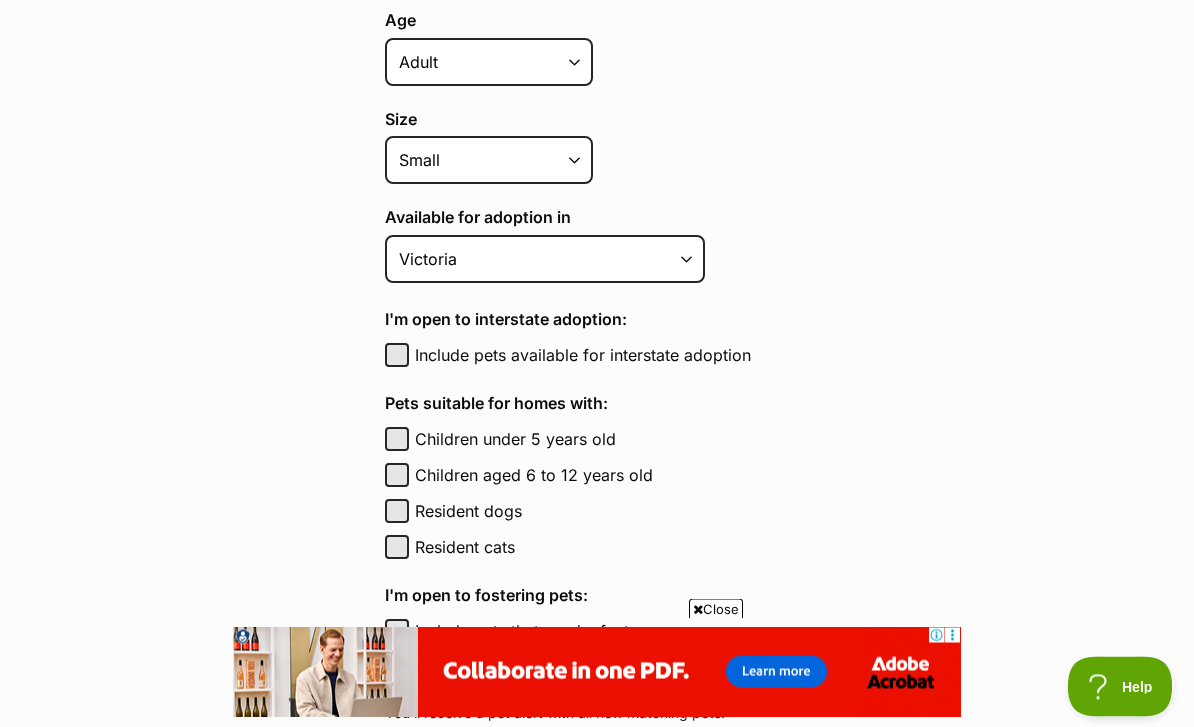 checkbox on "false" 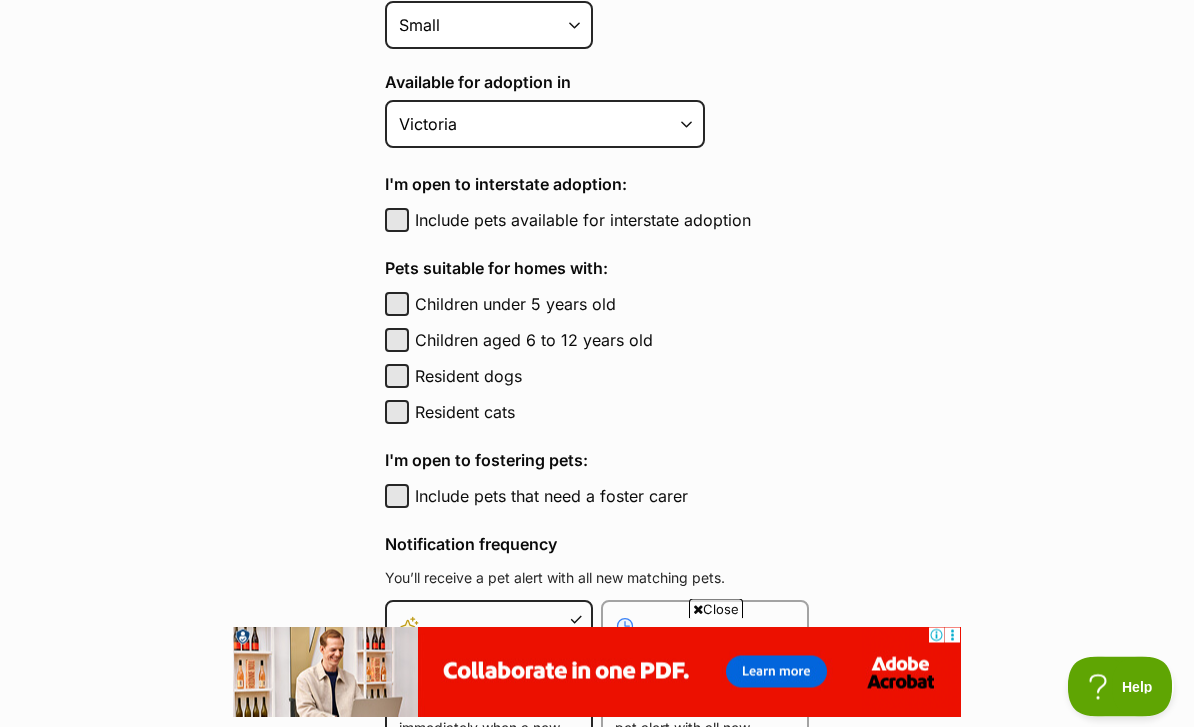 scroll, scrollTop: 838, scrollLeft: 0, axis: vertical 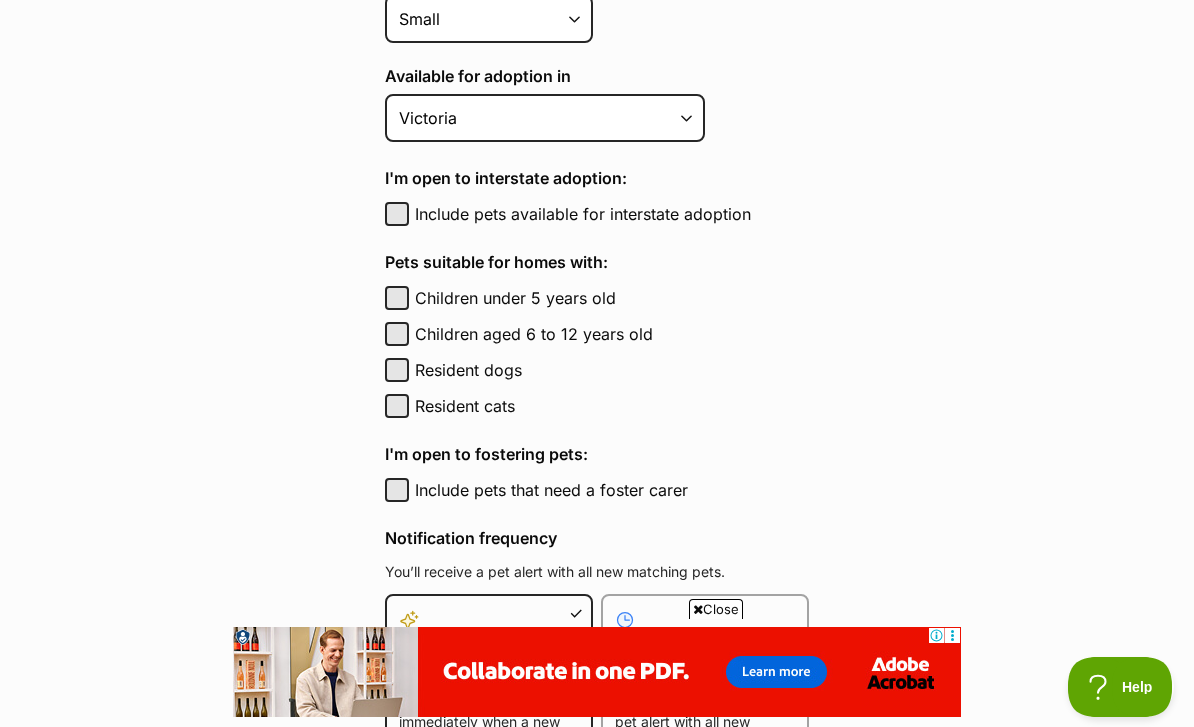 click on "Children aged 6 to 12 years old" at bounding box center (397, 334) 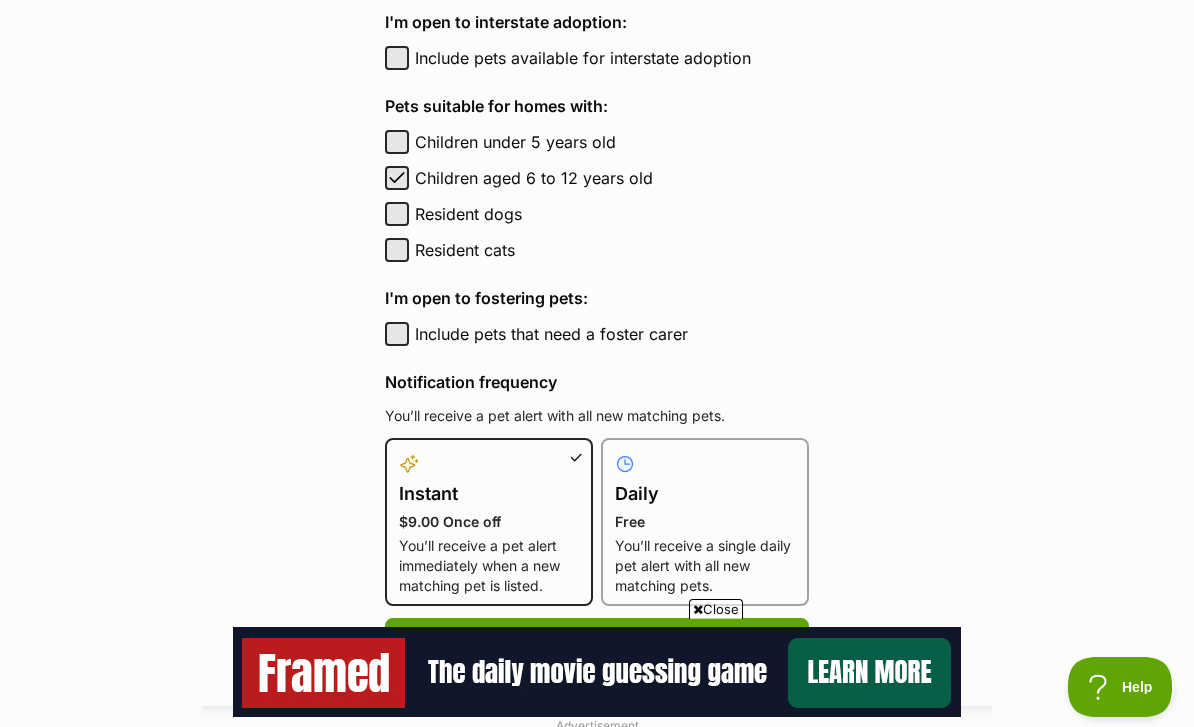 scroll, scrollTop: 999, scrollLeft: 0, axis: vertical 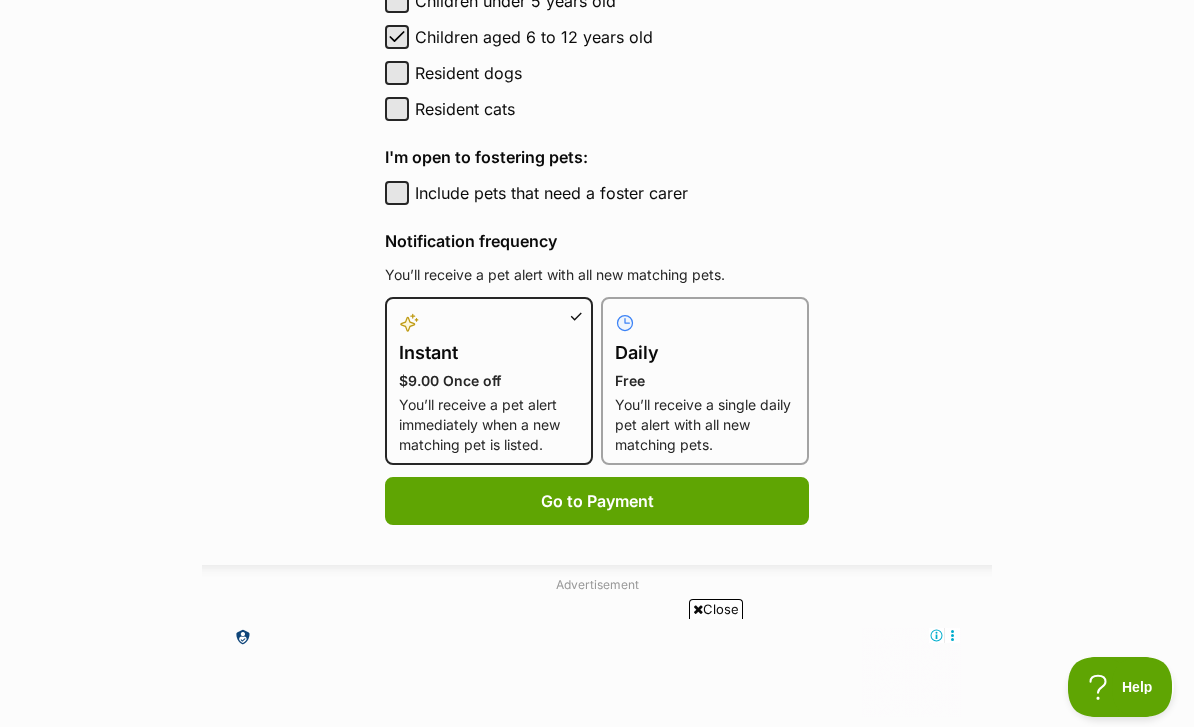 click on "You’ll receive a single daily pet alert with all new matching pets." at bounding box center [705, 425] 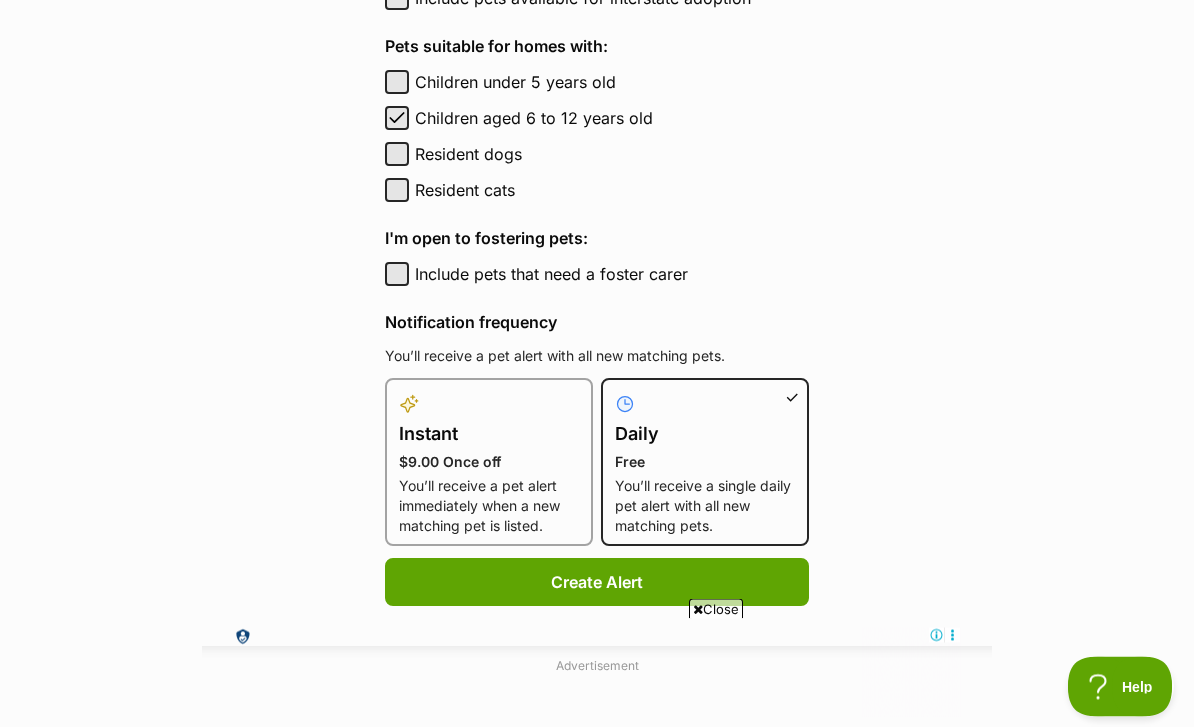 scroll, scrollTop: 1063, scrollLeft: 0, axis: vertical 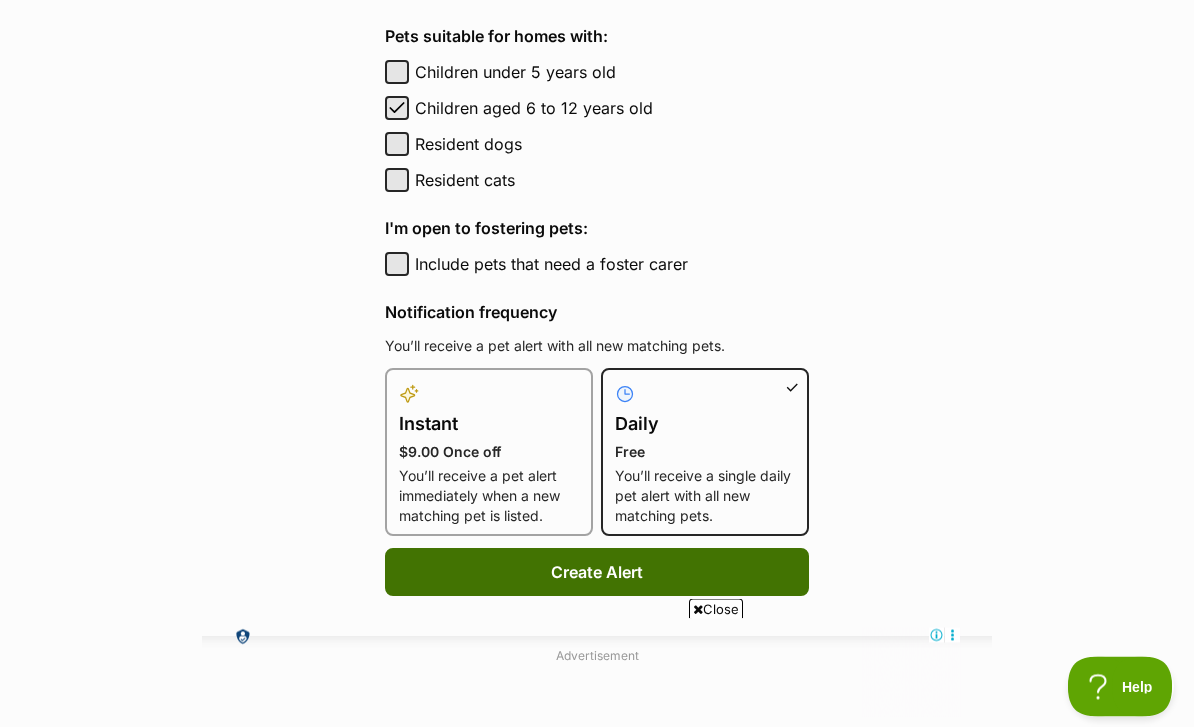 click on "Create Alert" at bounding box center [597, 573] 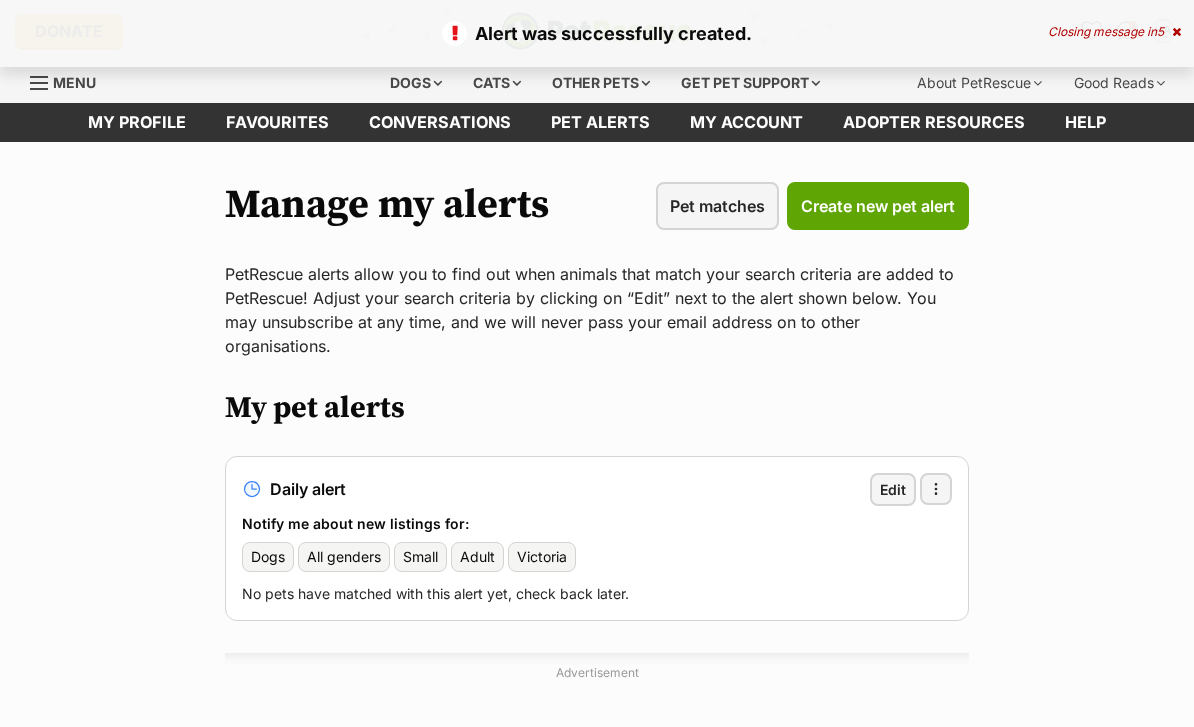 scroll, scrollTop: 0, scrollLeft: 0, axis: both 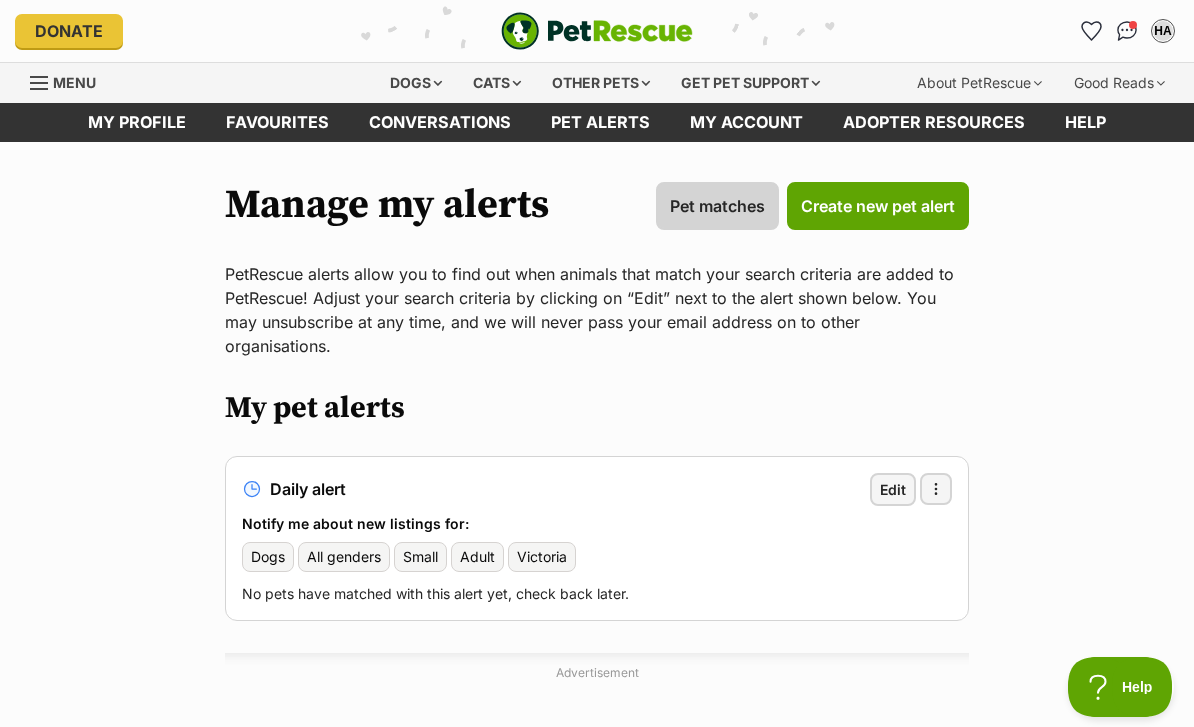 click on "Pet matches" at bounding box center [717, 206] 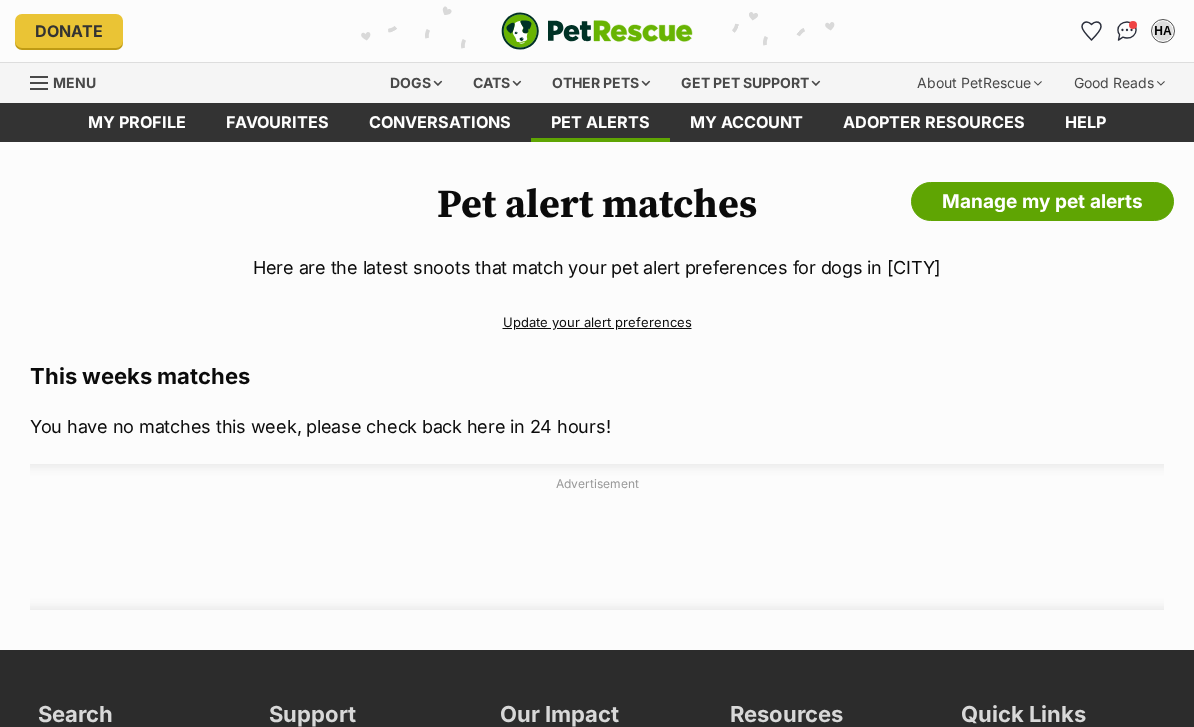 scroll, scrollTop: 0, scrollLeft: 0, axis: both 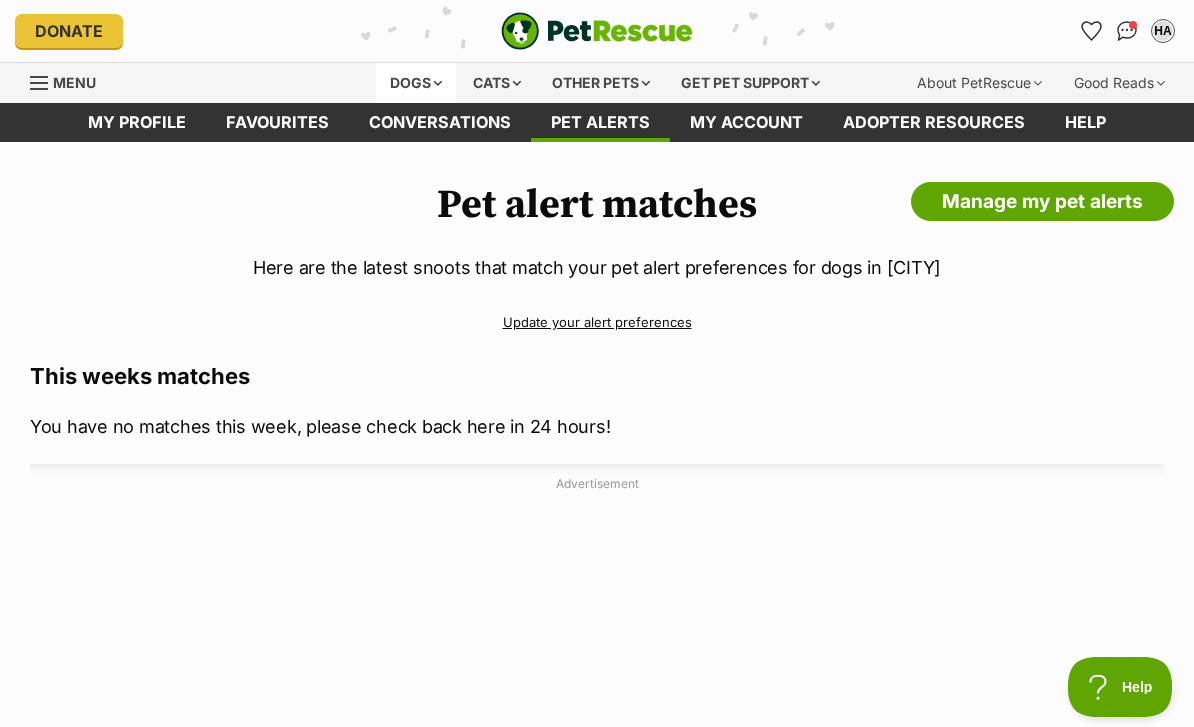 click on "Dogs" at bounding box center (416, 83) 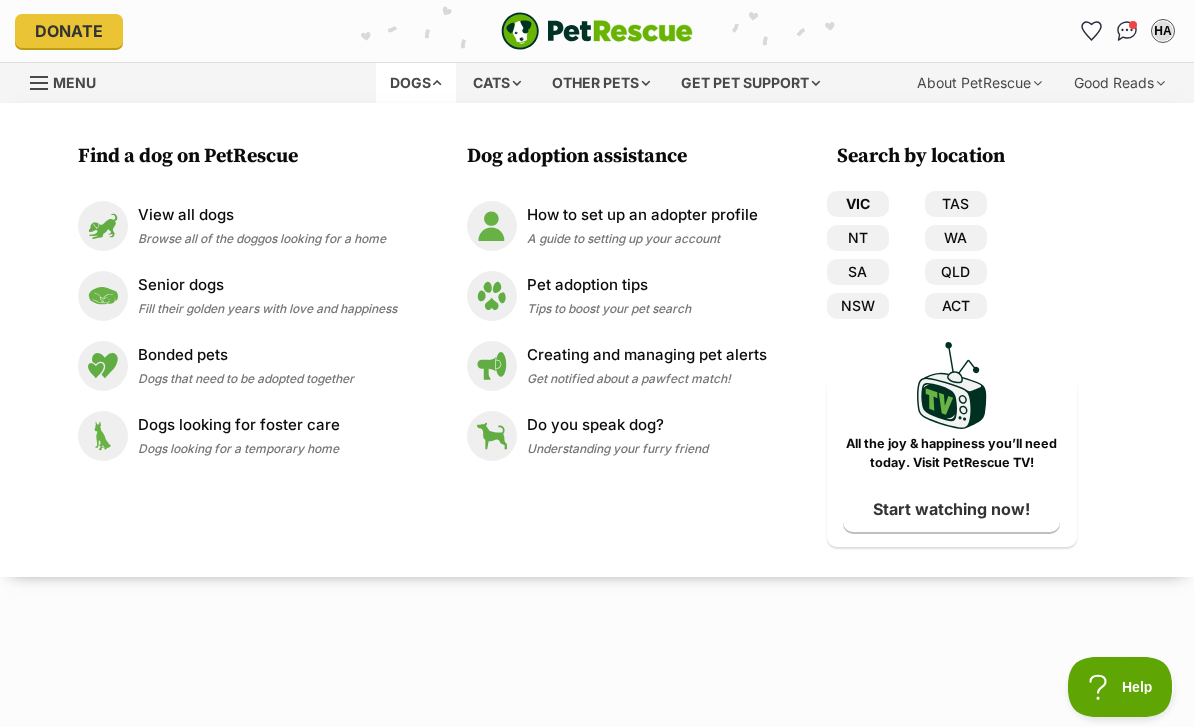 click on "VIC" at bounding box center (858, 204) 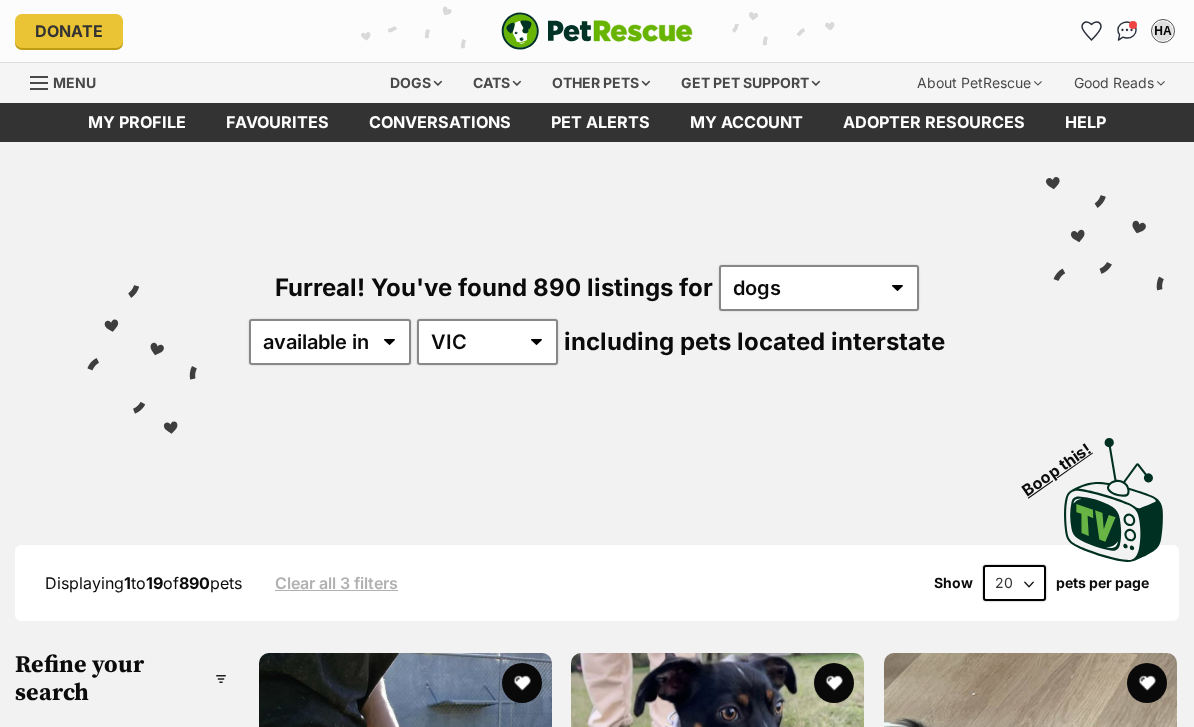 scroll, scrollTop: 0, scrollLeft: 0, axis: both 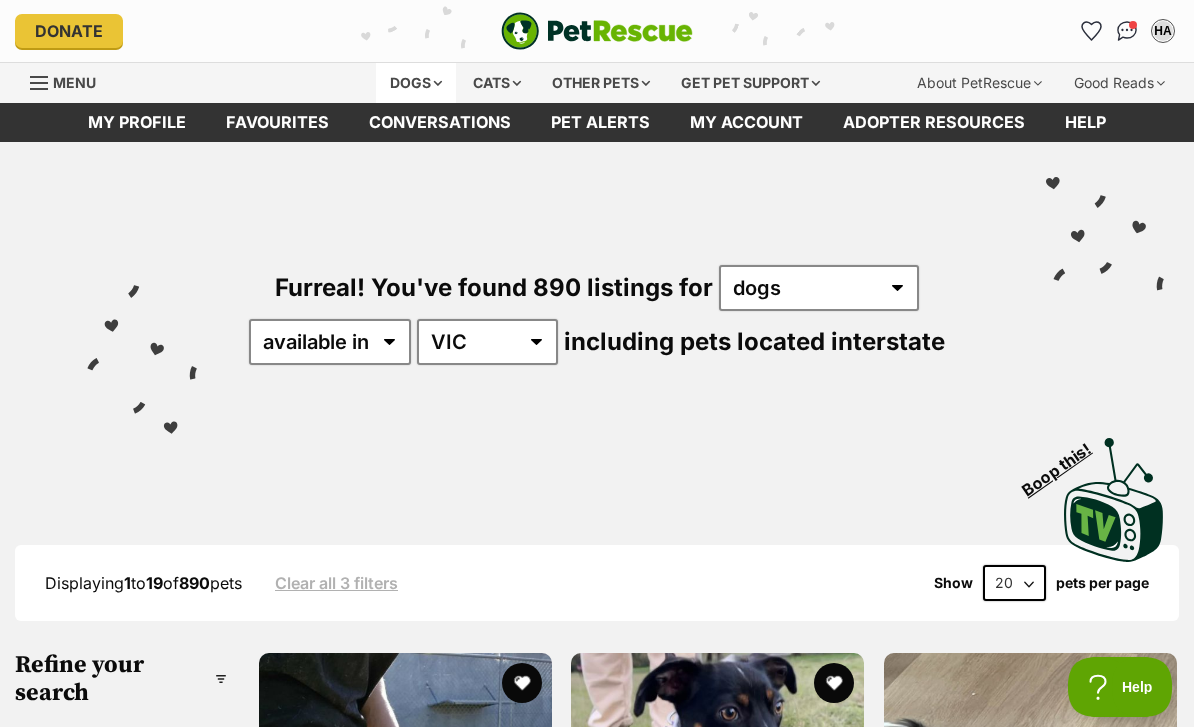 click on "Dogs" at bounding box center (416, 83) 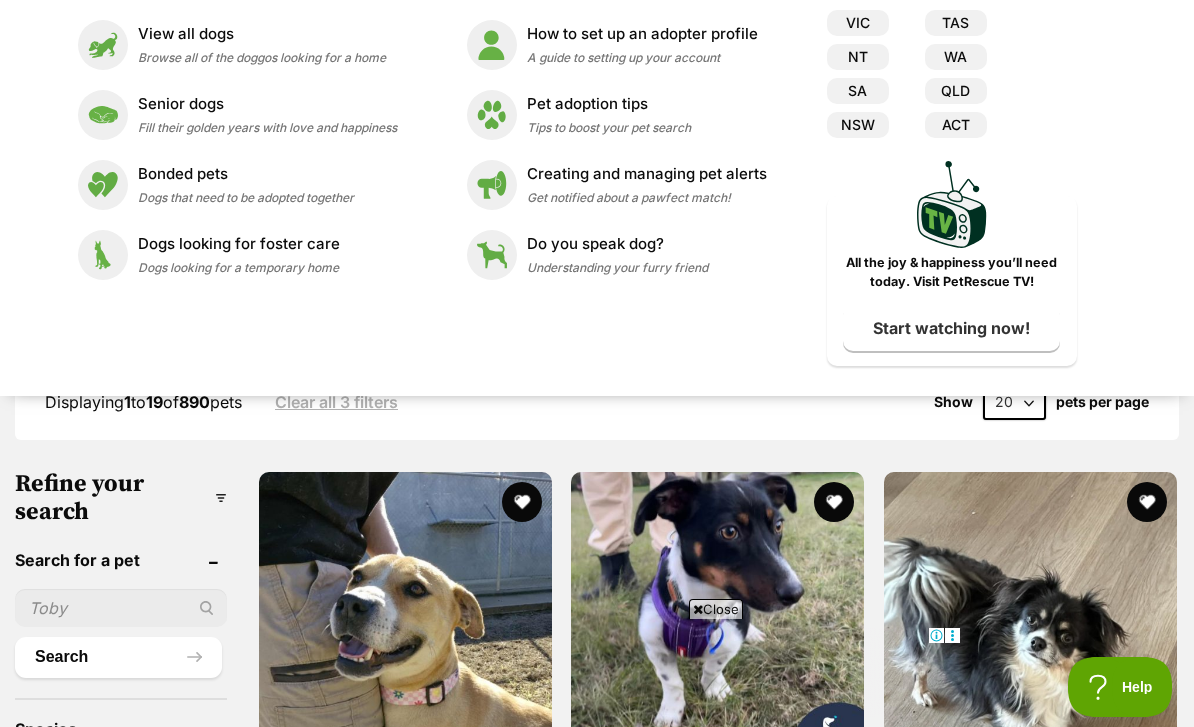 scroll, scrollTop: 167, scrollLeft: 0, axis: vertical 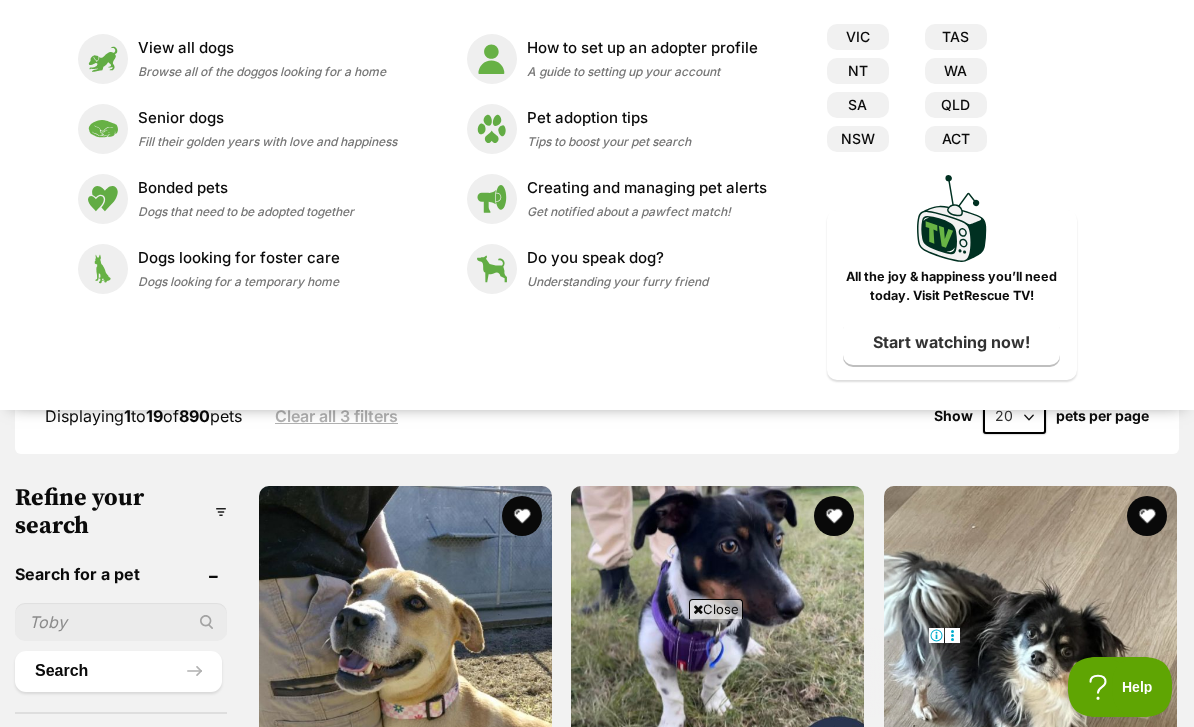 click on "Displaying  1  to  19  of  890  pets
Clear all 3 filters
Show 20 40 60 pets per page" at bounding box center [597, 416] 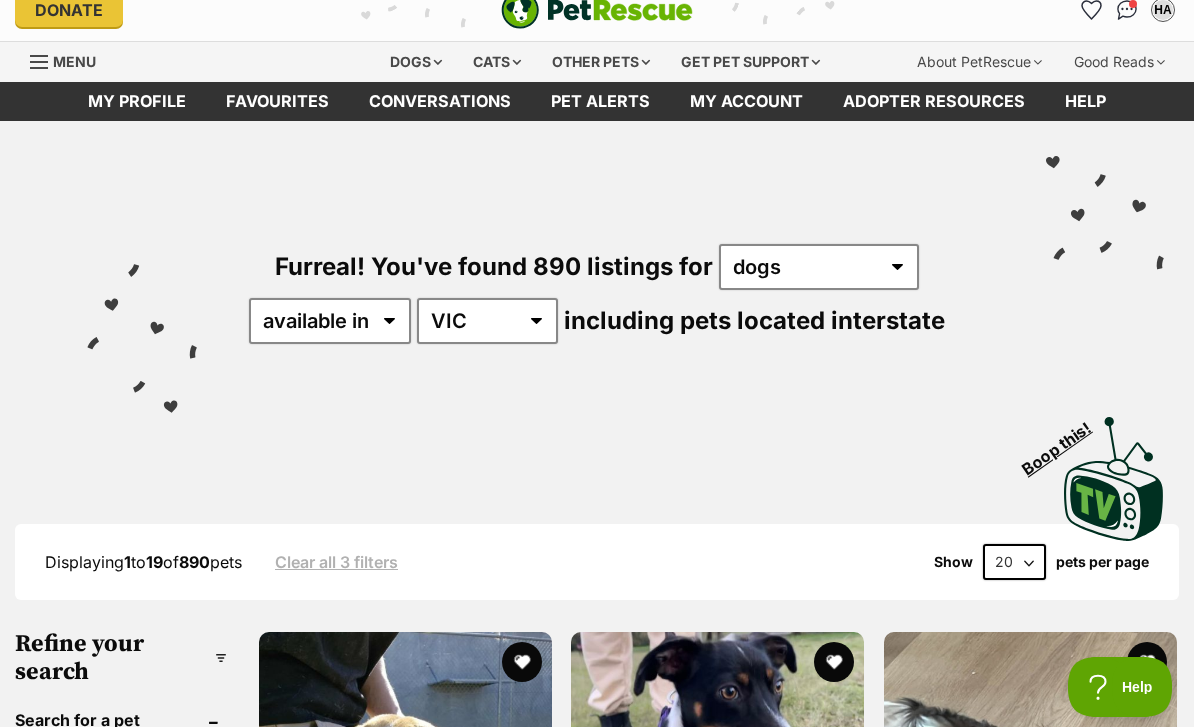 scroll, scrollTop: 27, scrollLeft: 0, axis: vertical 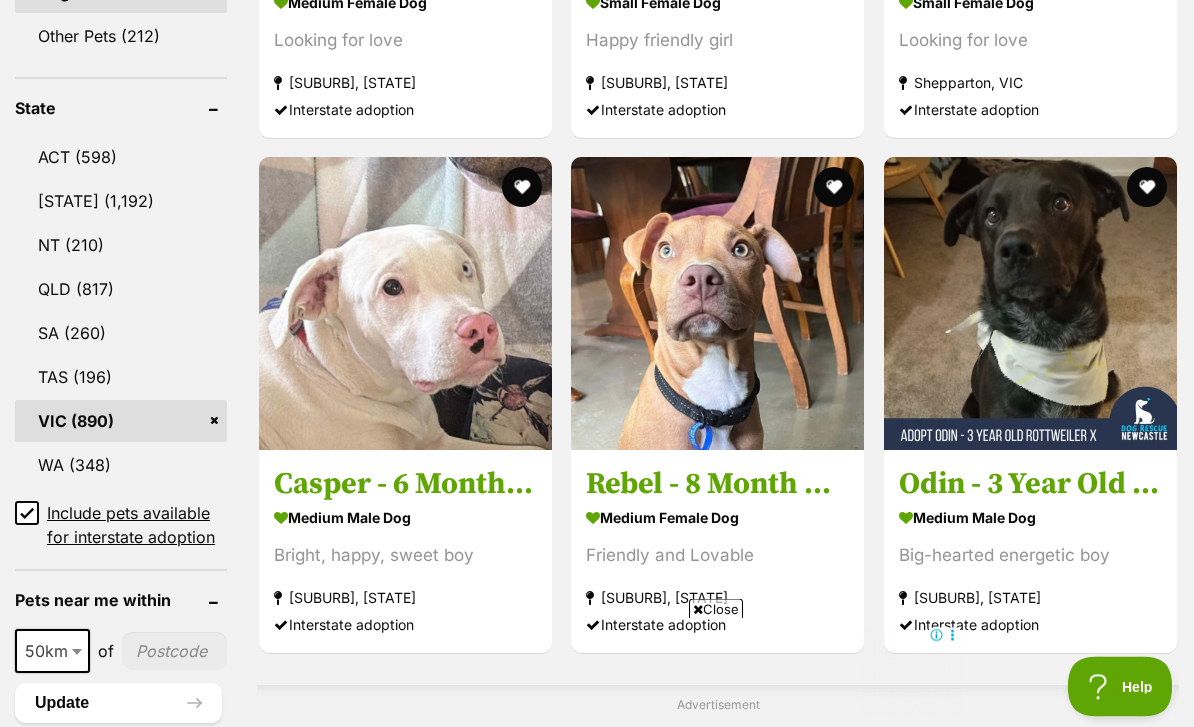 click on "Include pets available for interstate adoption" at bounding box center (27, 514) 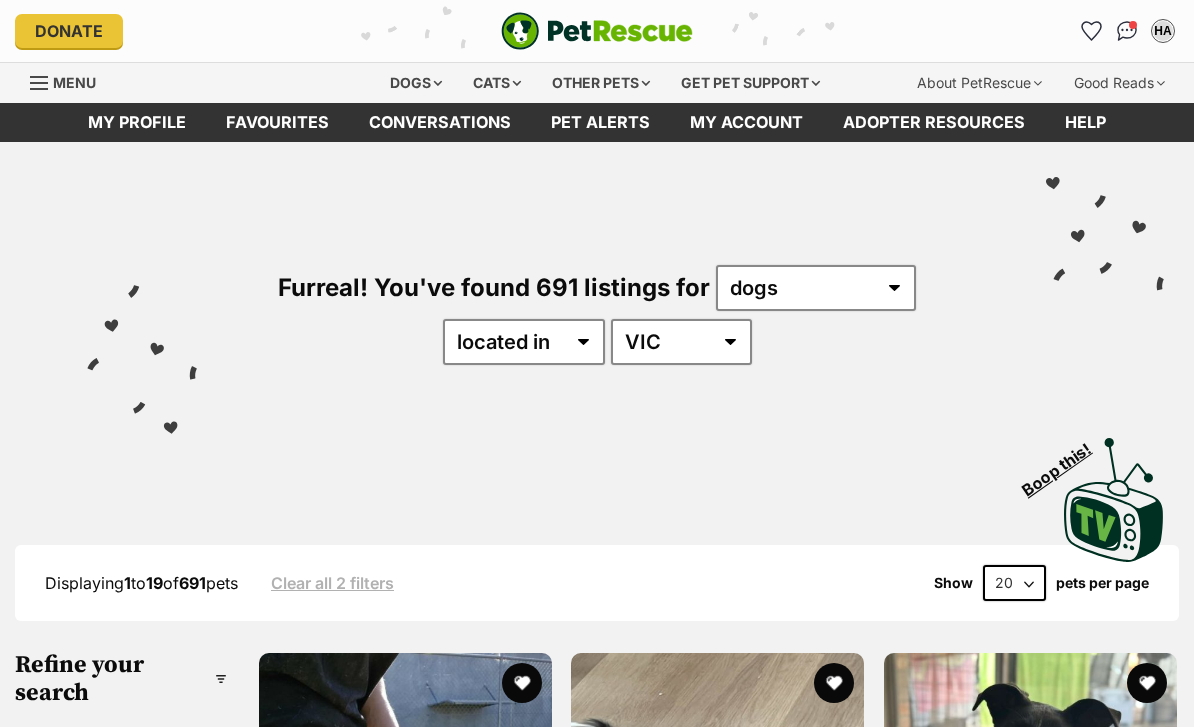 scroll, scrollTop: 0, scrollLeft: 0, axis: both 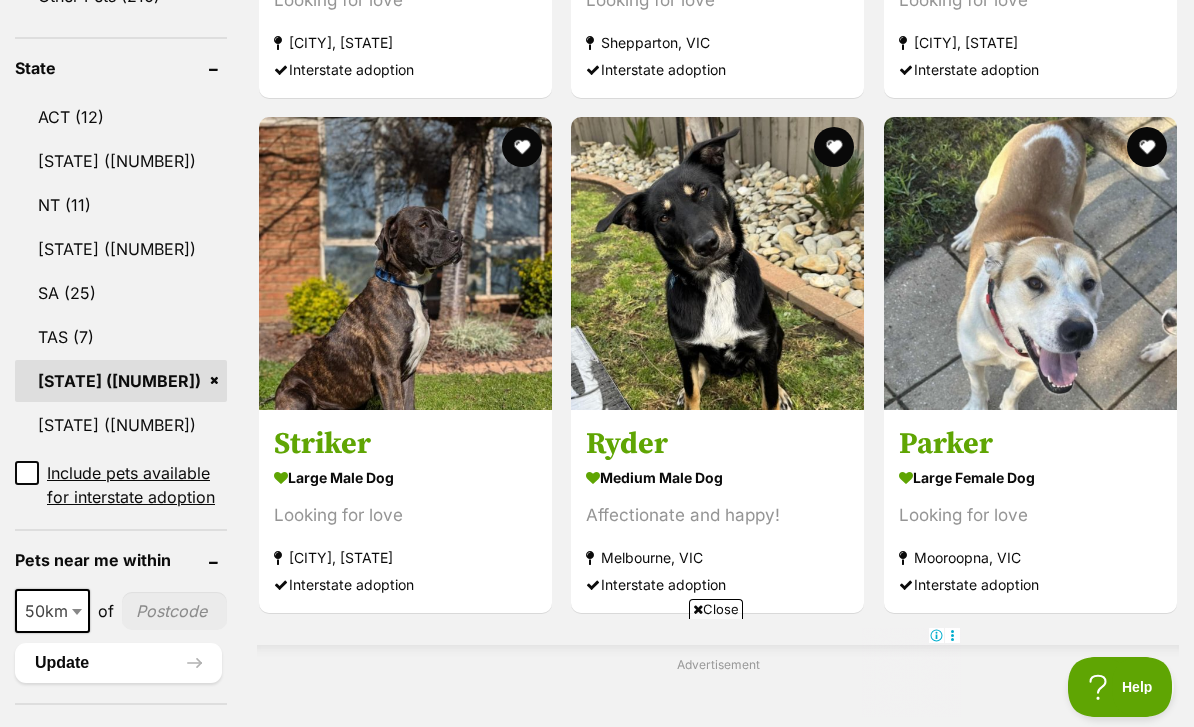 type on "'" 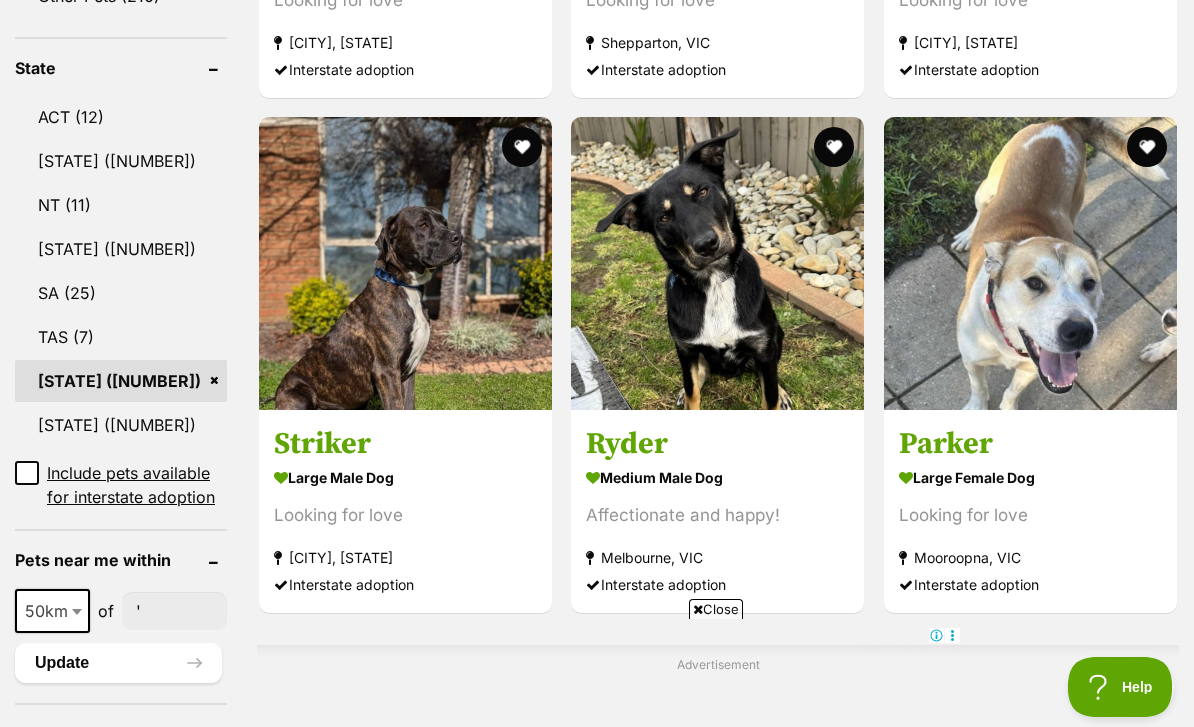type 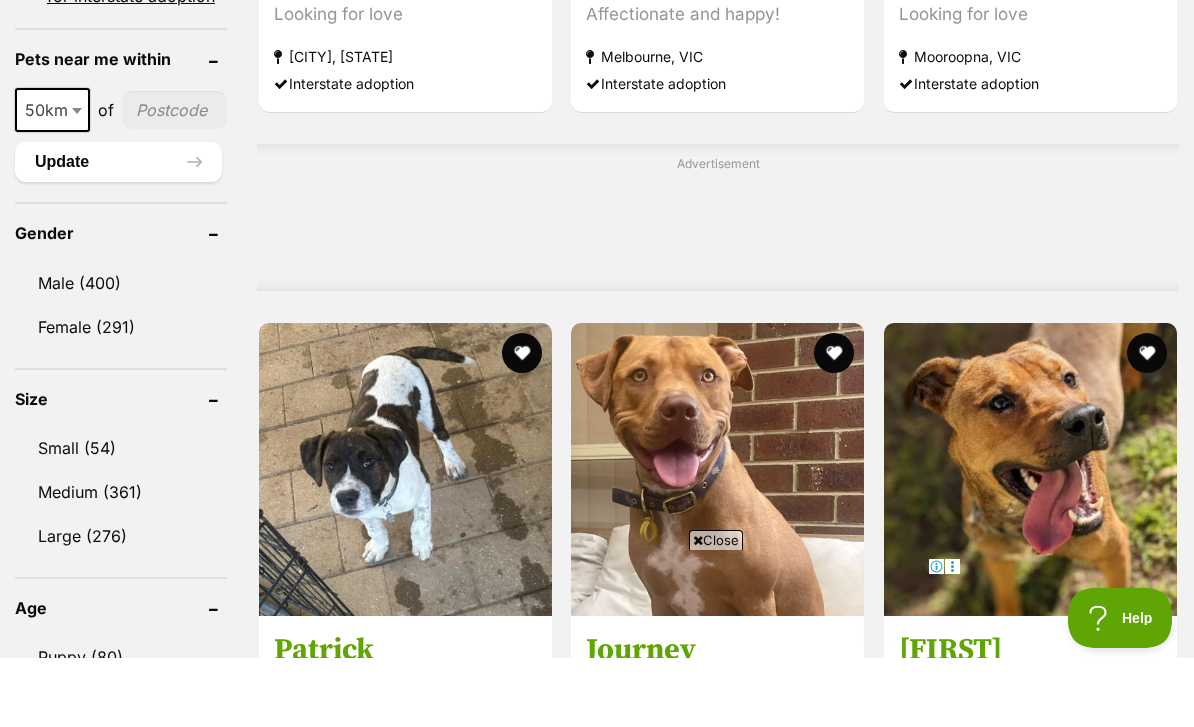 scroll, scrollTop: 1487, scrollLeft: 0, axis: vertical 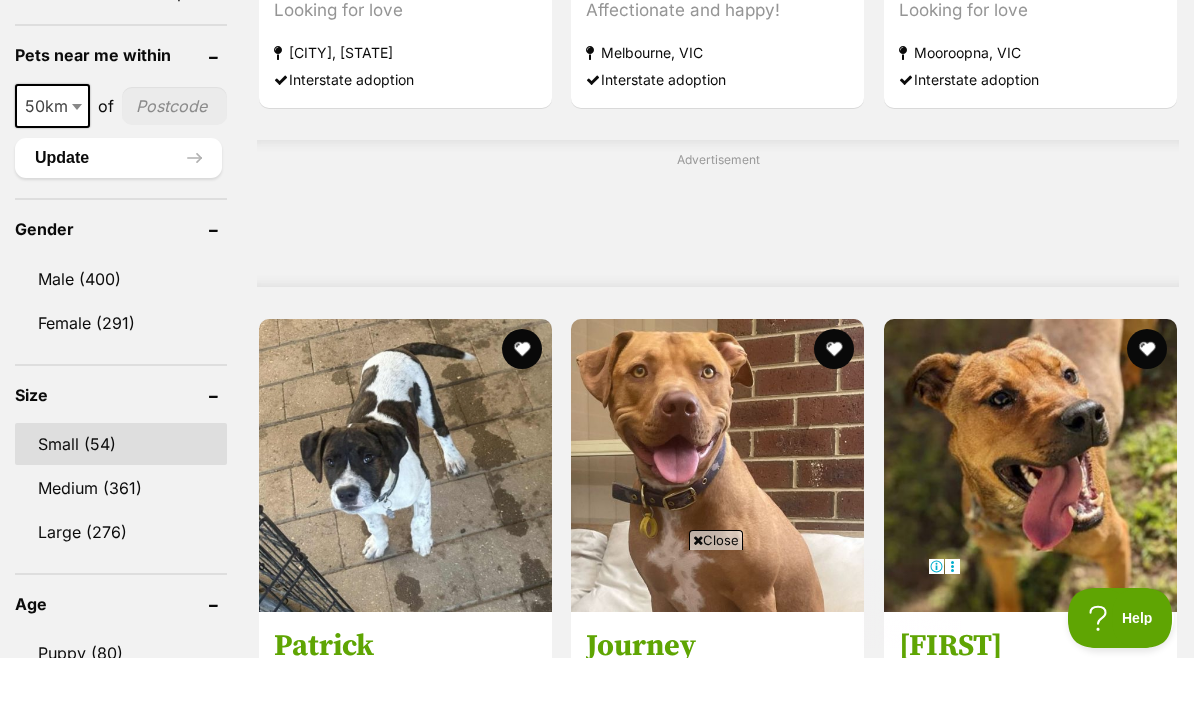 click on "Small (54)" at bounding box center [121, 513] 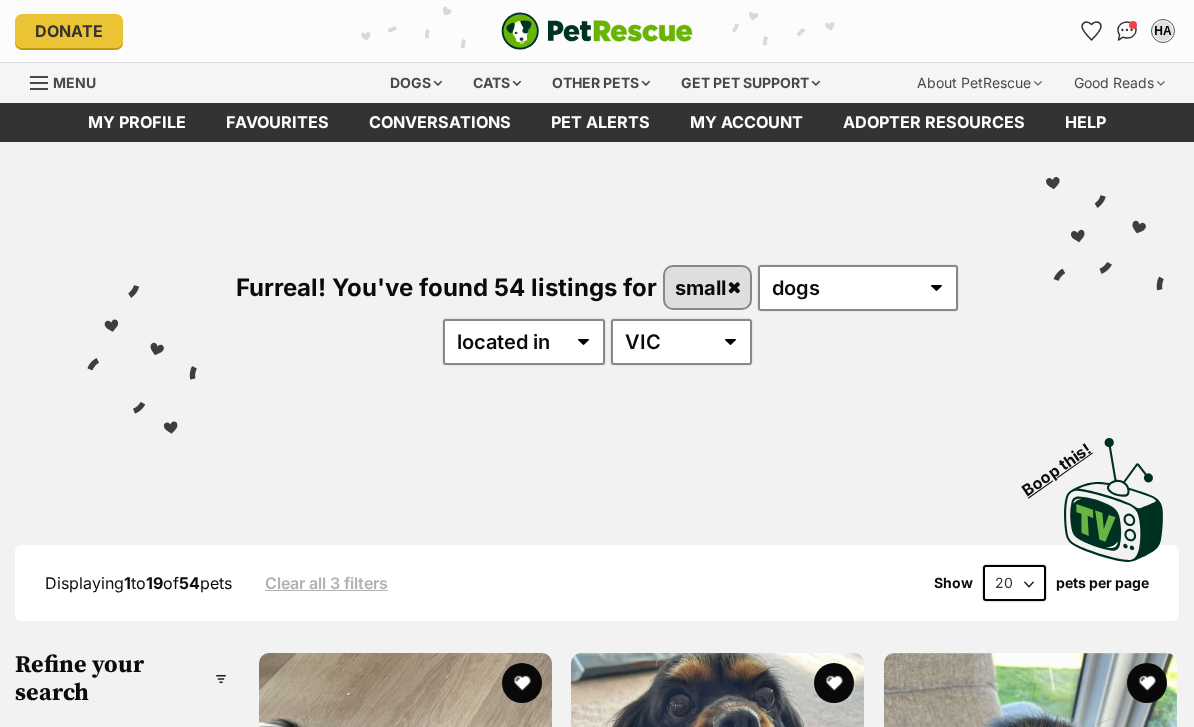 scroll, scrollTop: 0, scrollLeft: 0, axis: both 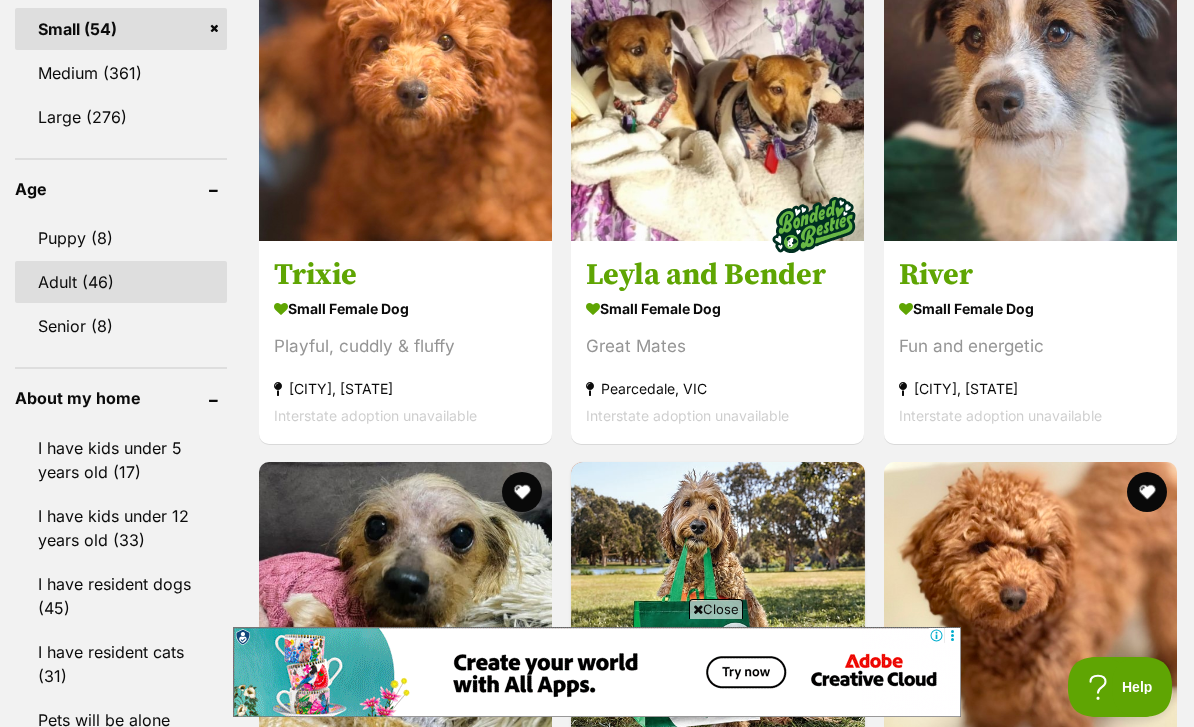 click on "Adult (46)" at bounding box center (121, 282) 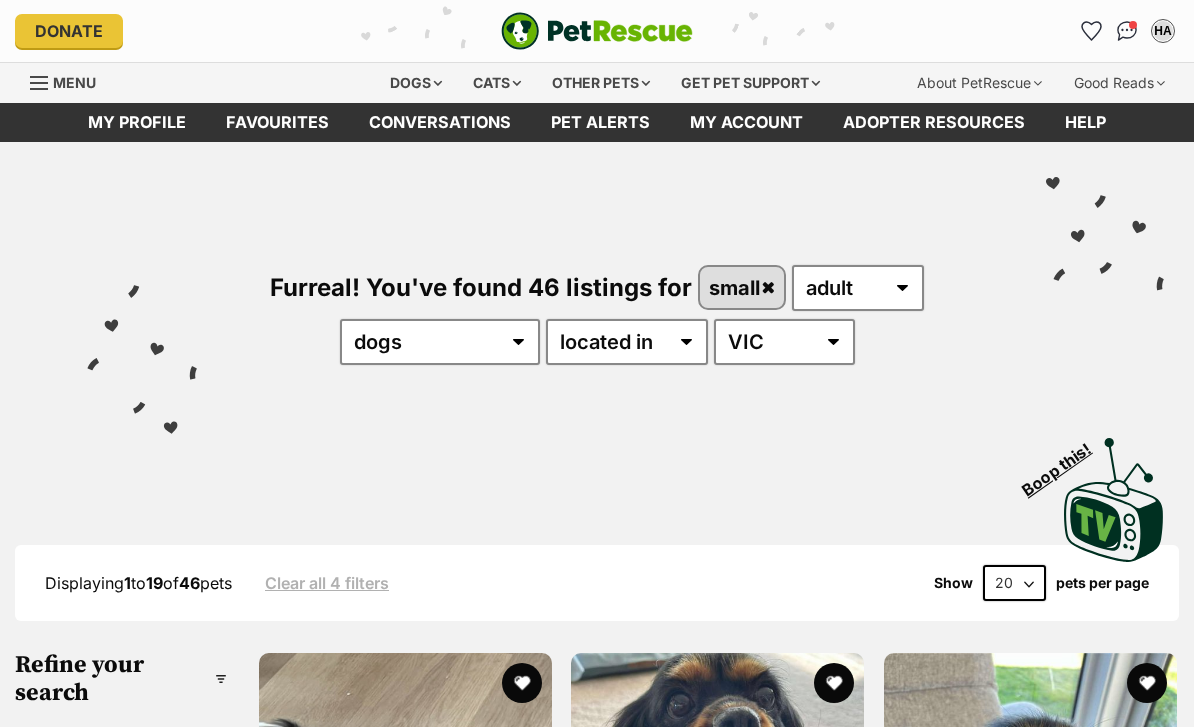 scroll, scrollTop: 0, scrollLeft: 0, axis: both 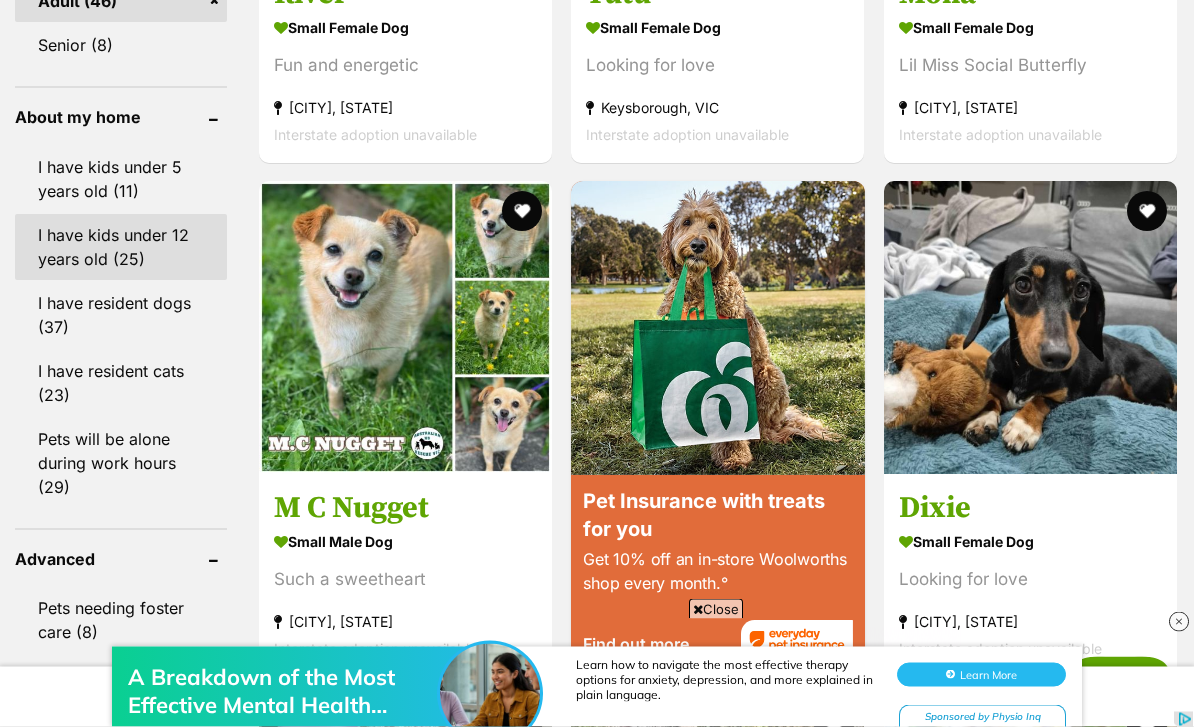 click on "I have kids under 12 years old (25)" at bounding box center [121, 248] 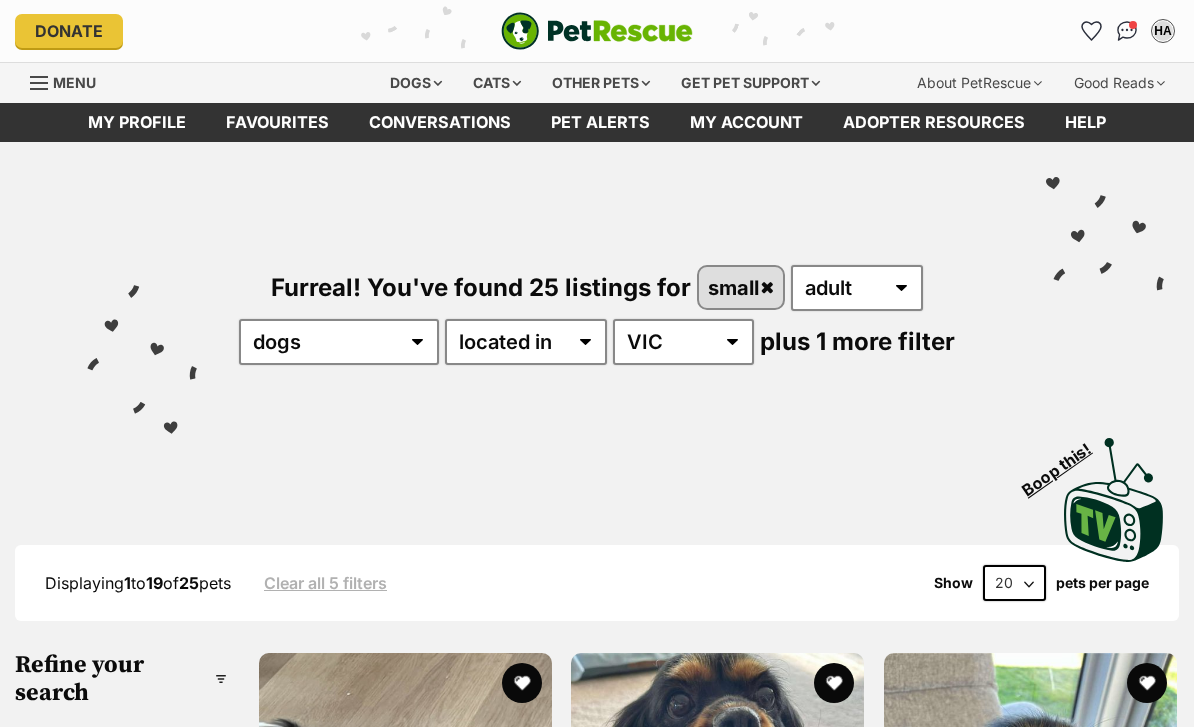 scroll, scrollTop: 0, scrollLeft: 0, axis: both 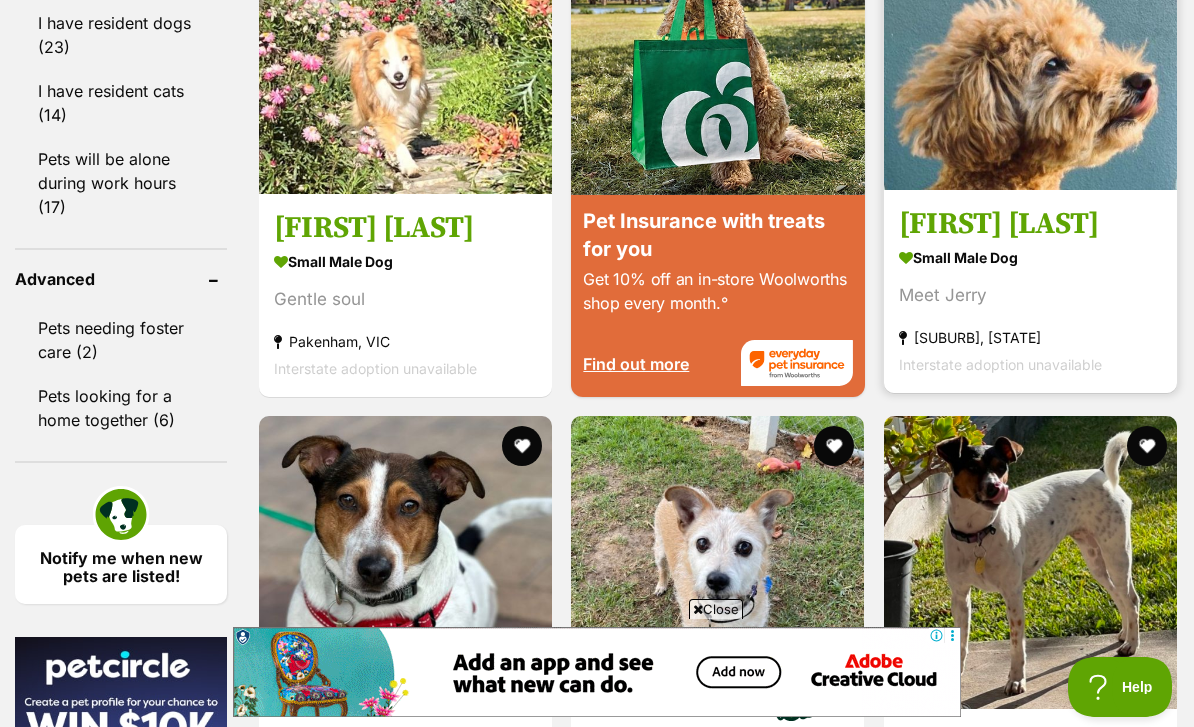 click on "[FIRST] [LAST]" at bounding box center (1030, 224) 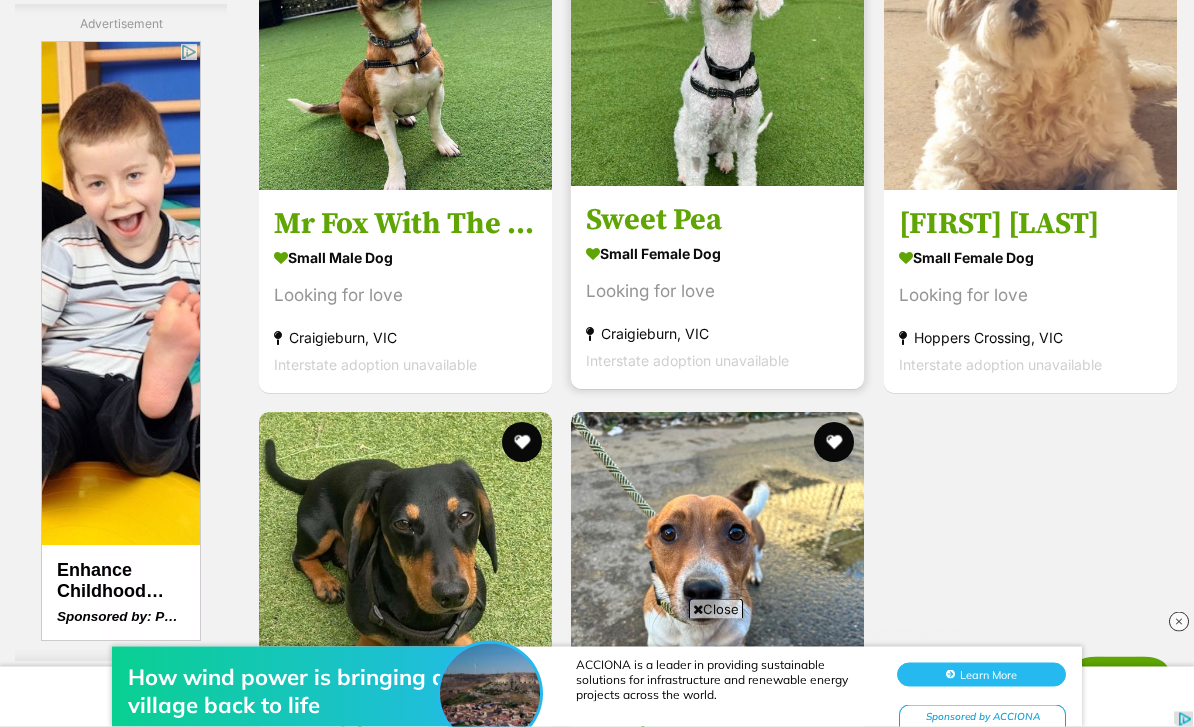 scroll, scrollTop: 3710, scrollLeft: 0, axis: vertical 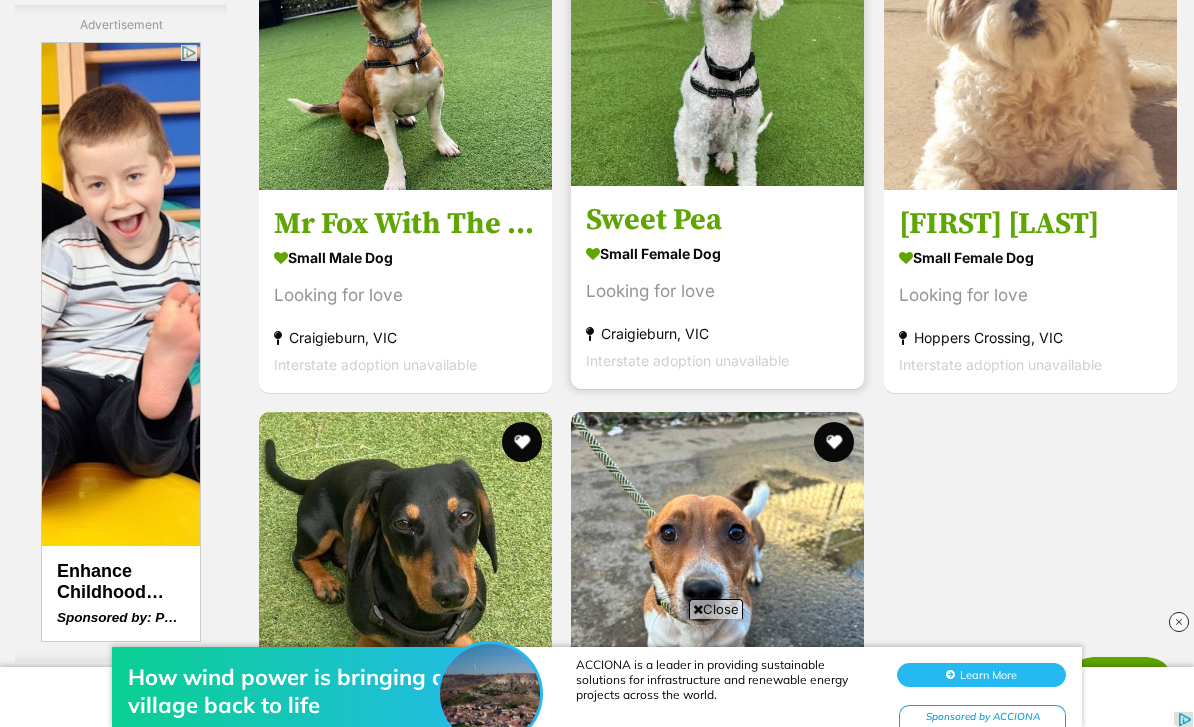 click on "small female Dog" at bounding box center (717, 253) 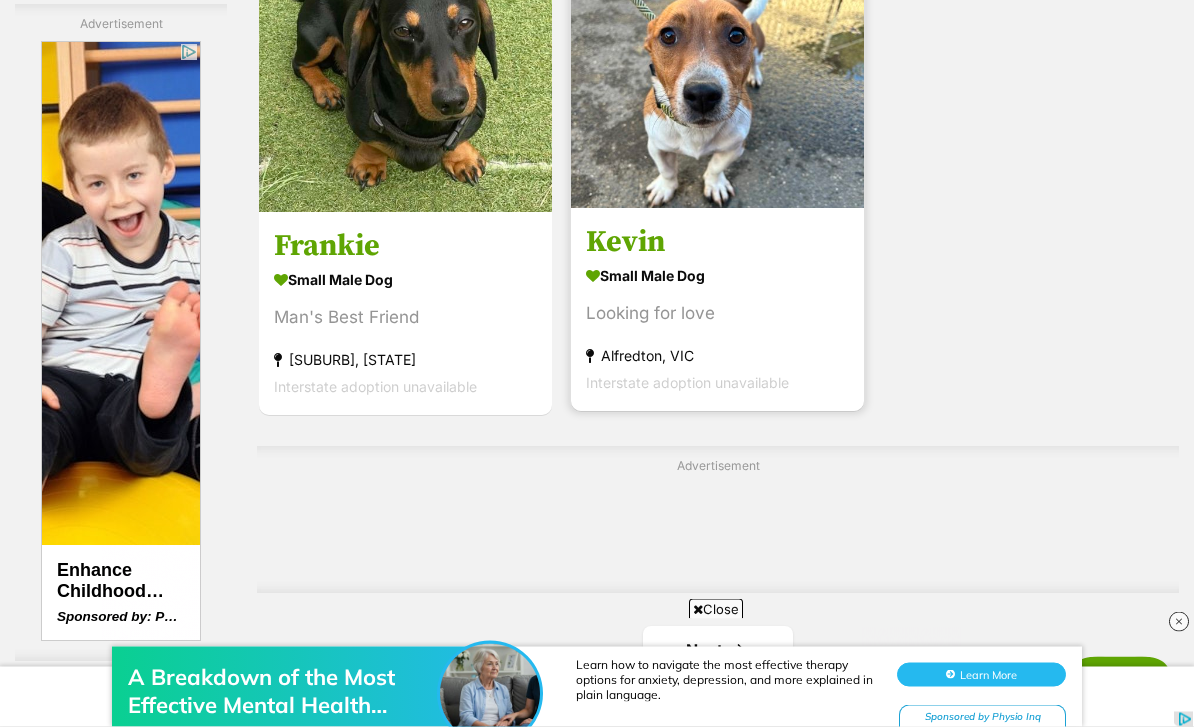 scroll, scrollTop: 4203, scrollLeft: 0, axis: vertical 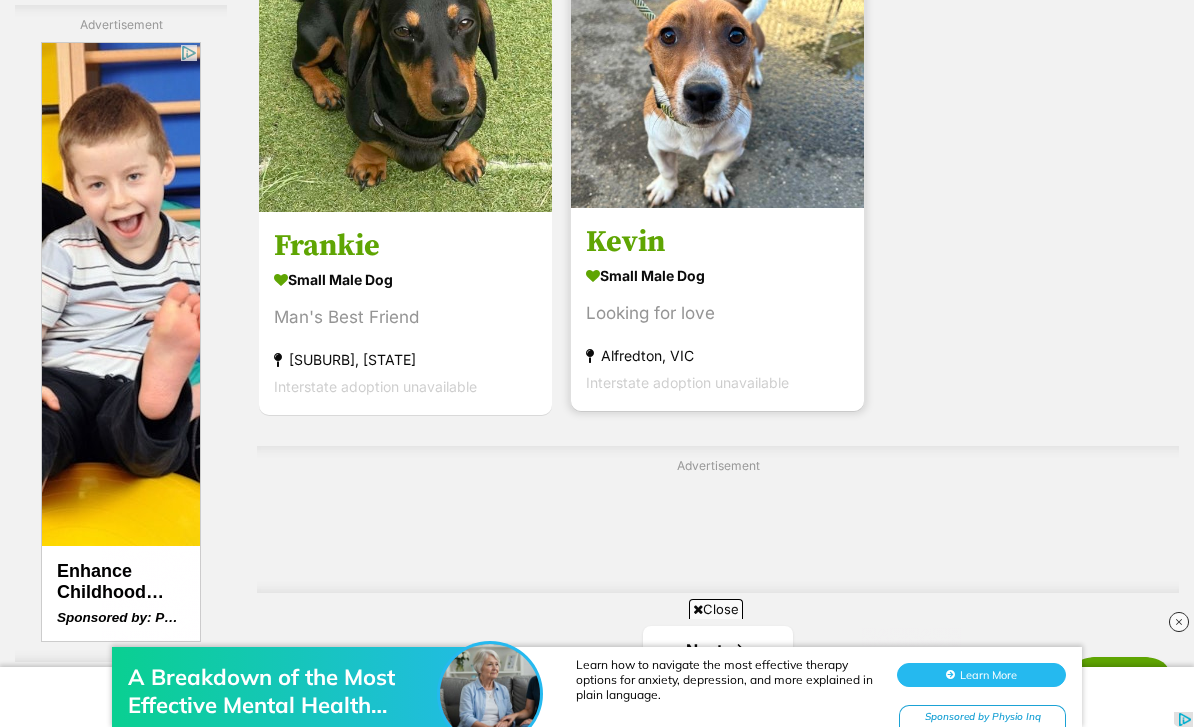 click on "Kevin" at bounding box center (717, 241) 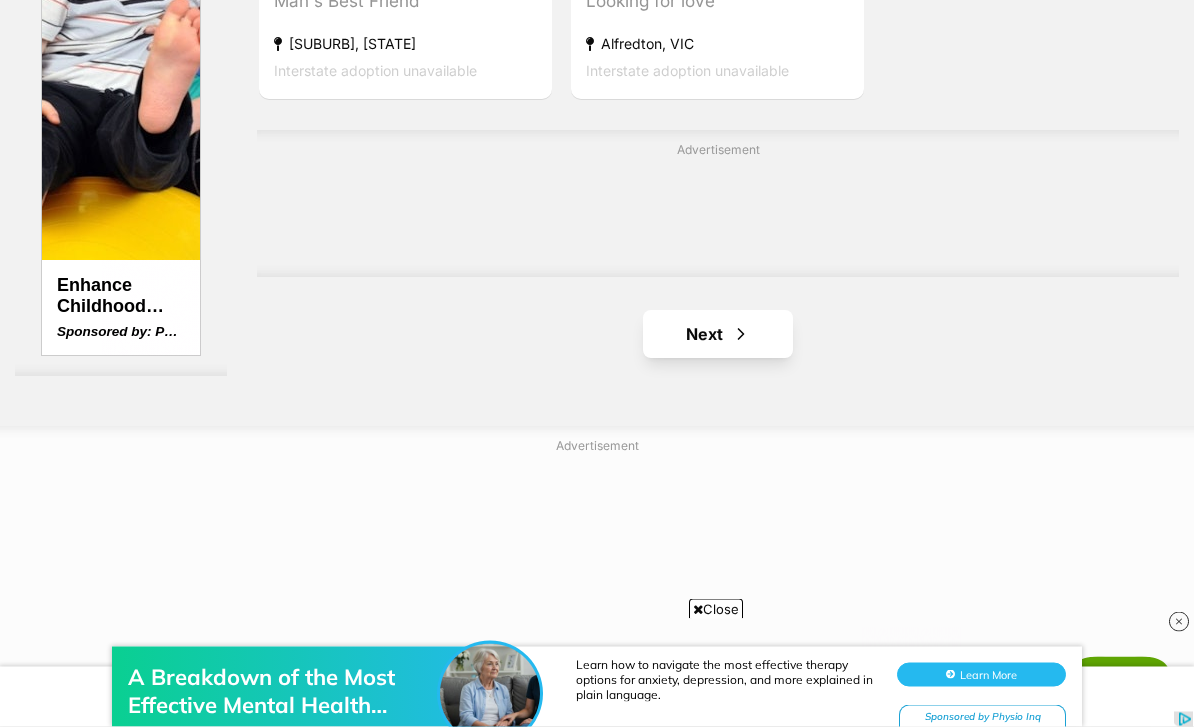 scroll, scrollTop: 4519, scrollLeft: 0, axis: vertical 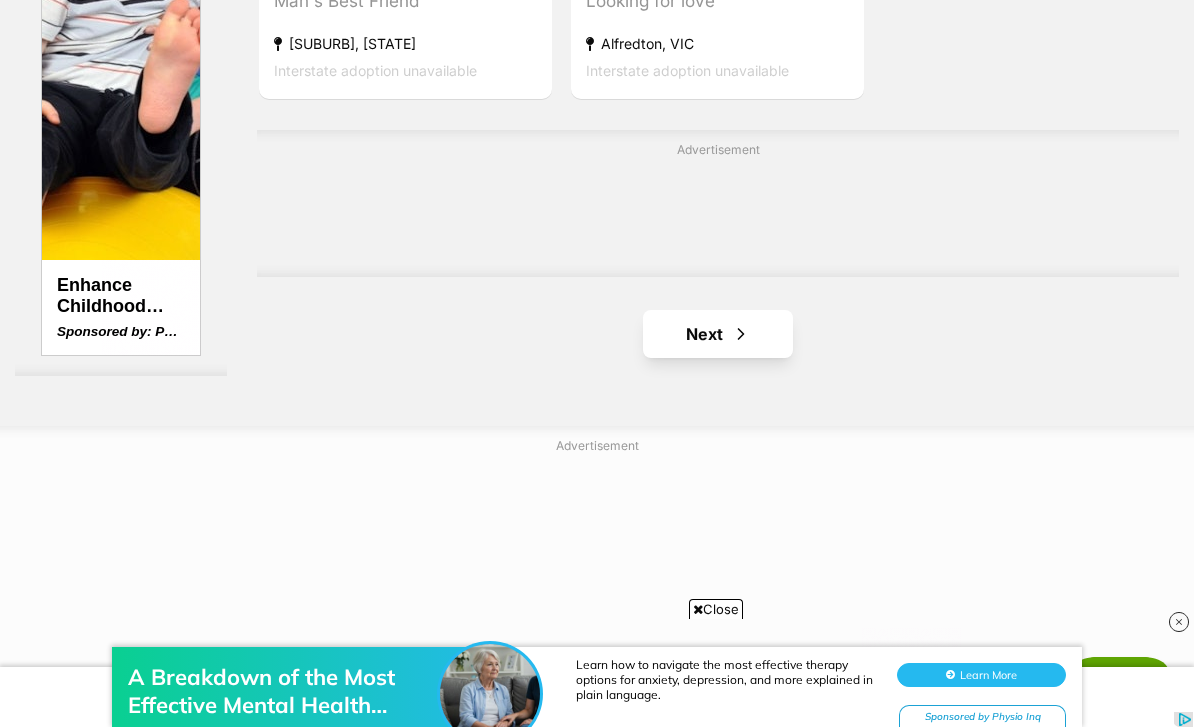 click on "Next" at bounding box center [718, 334] 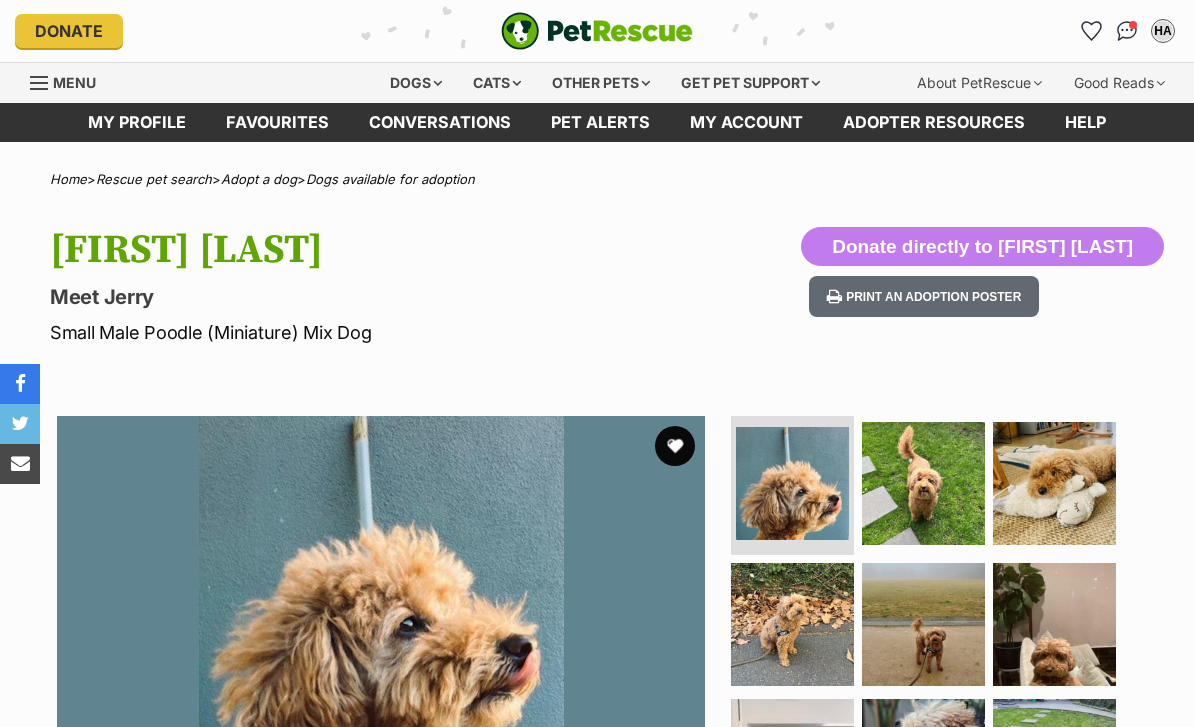 scroll, scrollTop: 0, scrollLeft: 0, axis: both 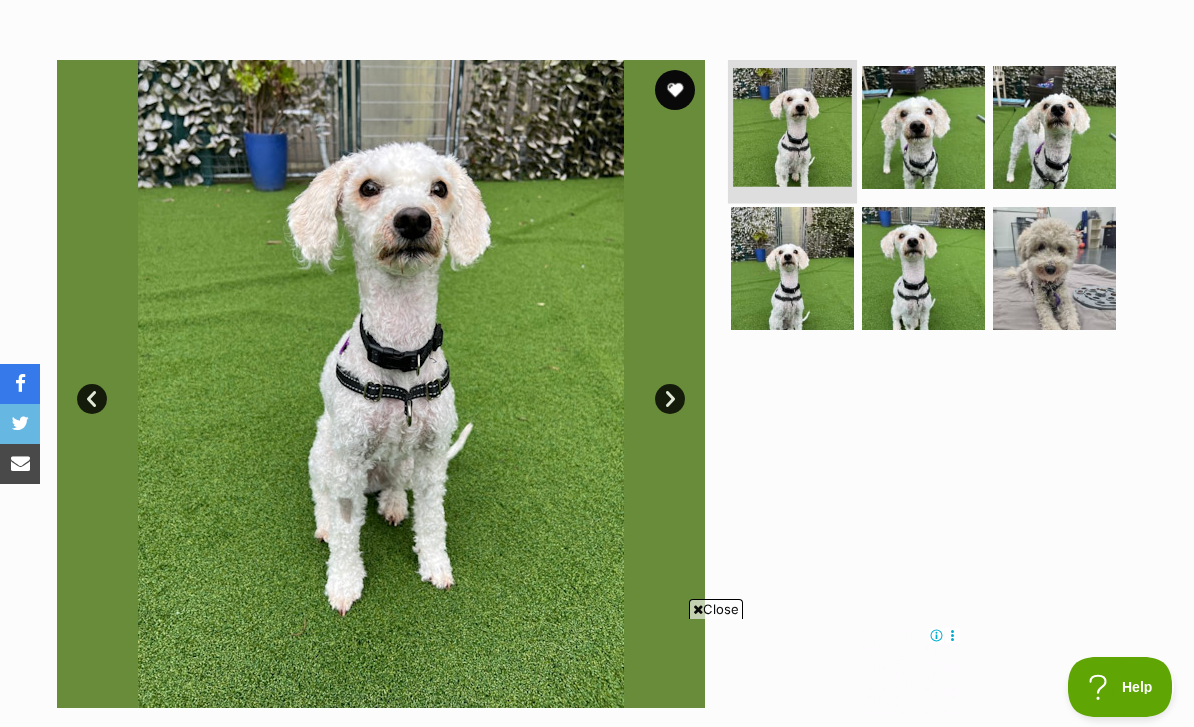 click at bounding box center (792, 127) 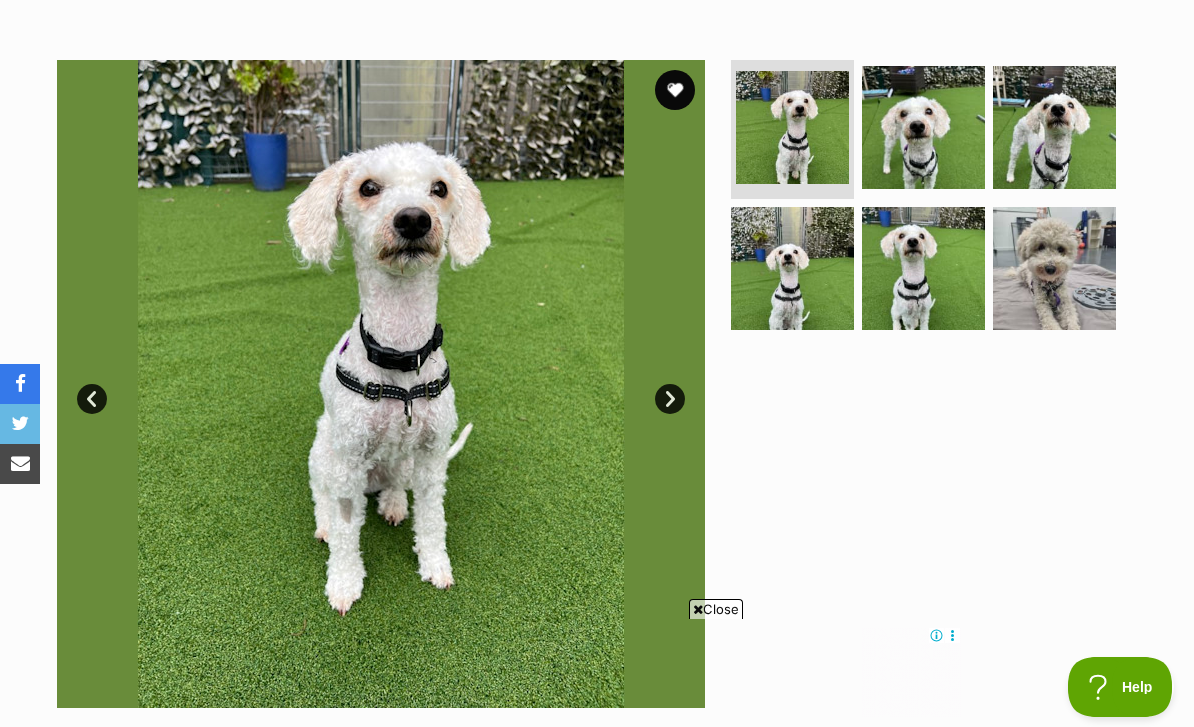 click on "Next" at bounding box center [670, 399] 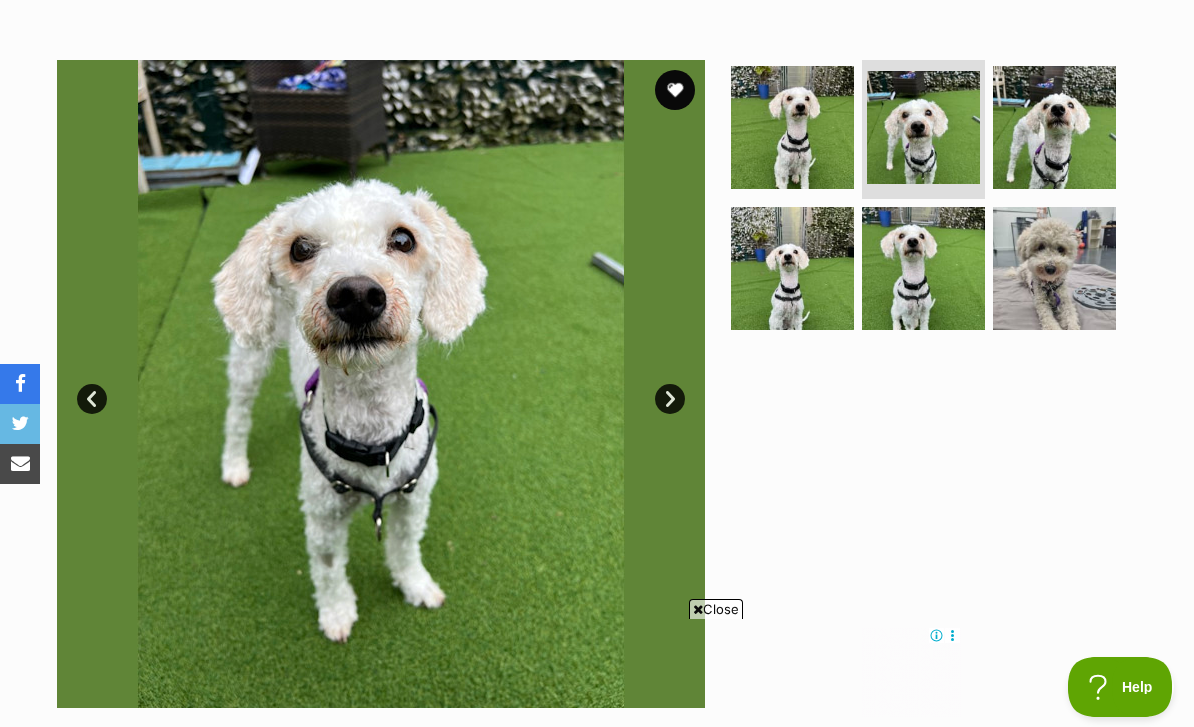 click on "Next" at bounding box center (670, 399) 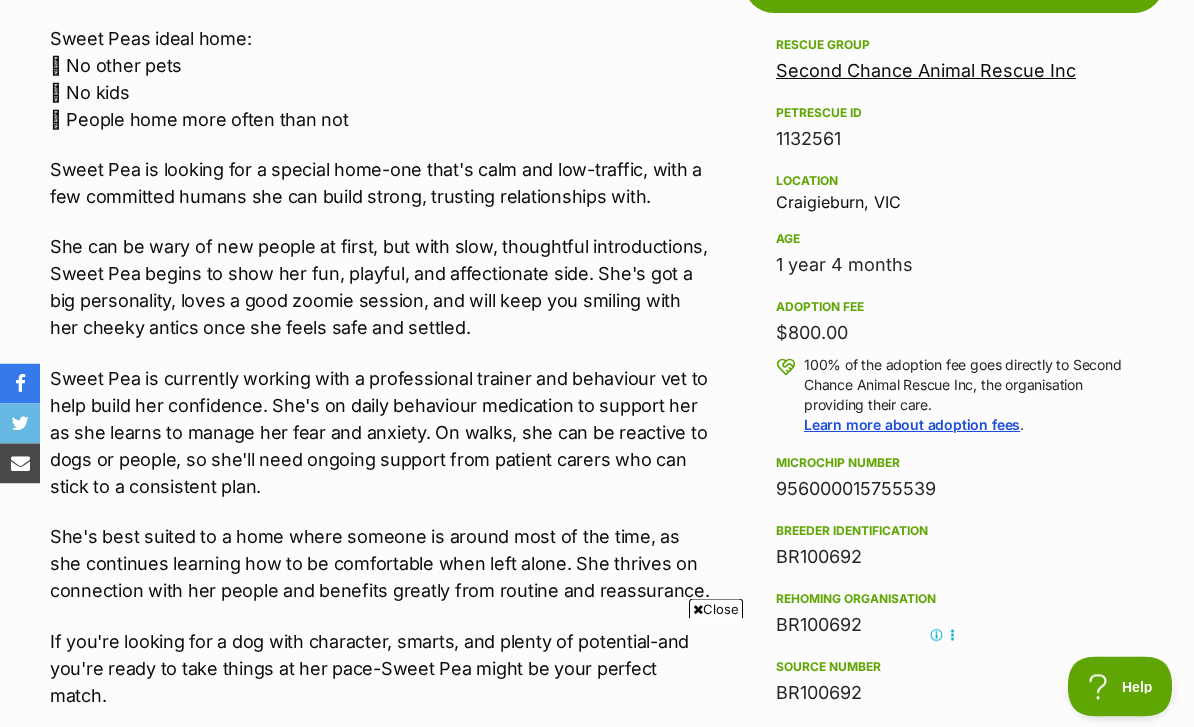 scroll, scrollTop: 0, scrollLeft: 0, axis: both 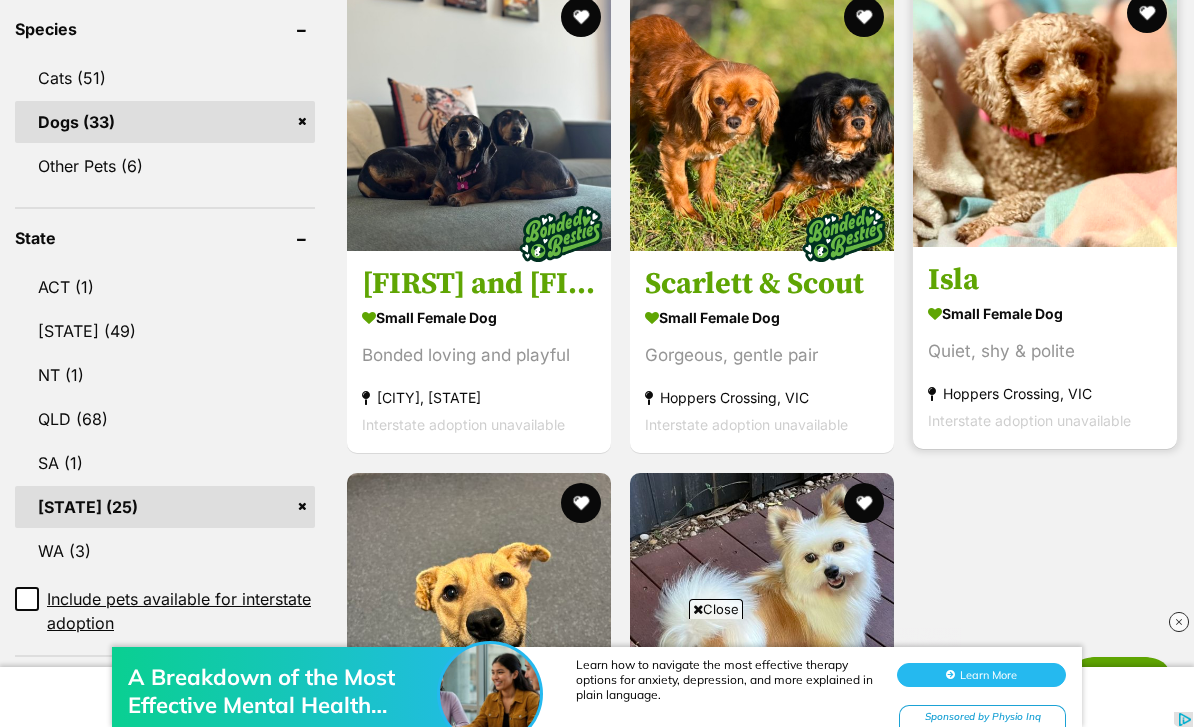 click at bounding box center [1045, 115] 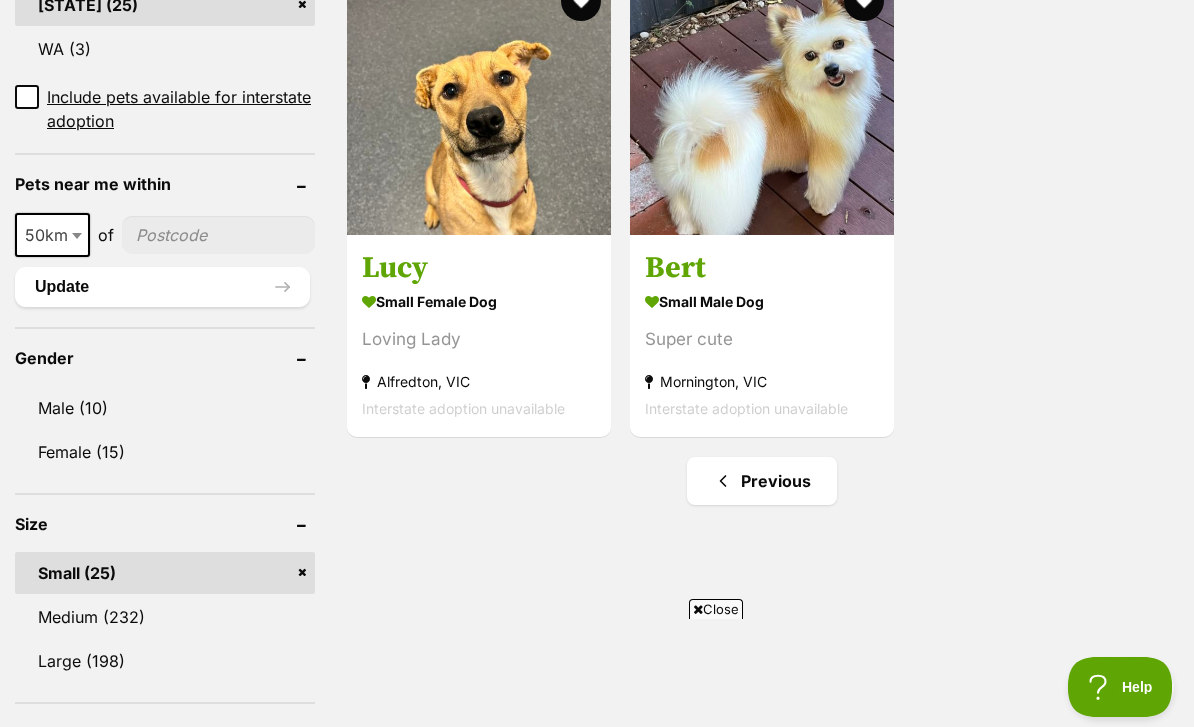 scroll, scrollTop: 0, scrollLeft: 0, axis: both 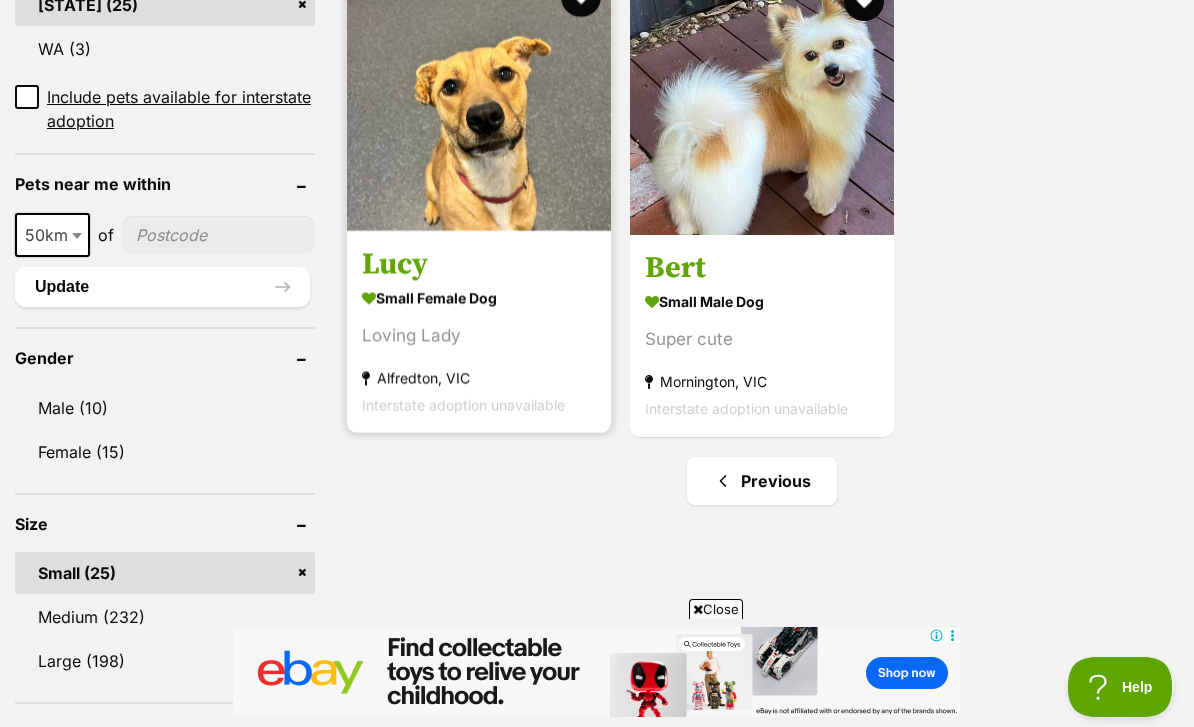 click at bounding box center [479, 99] 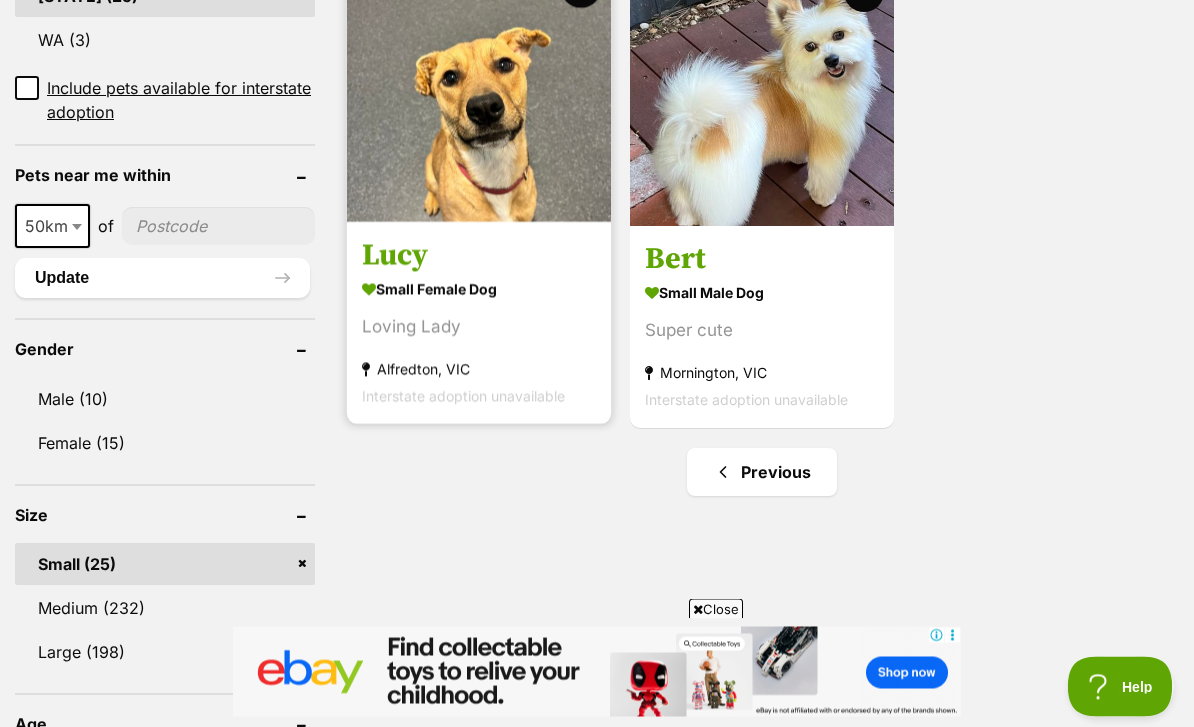 scroll, scrollTop: 1365, scrollLeft: 0, axis: vertical 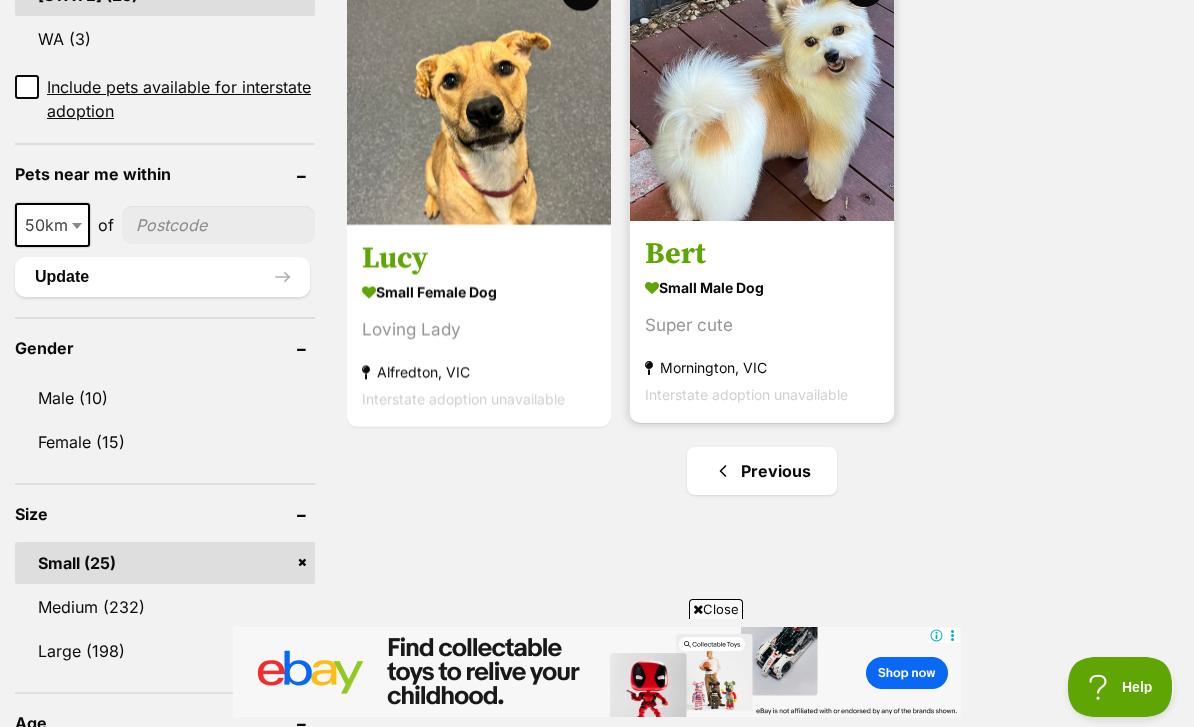 click at bounding box center (762, 89) 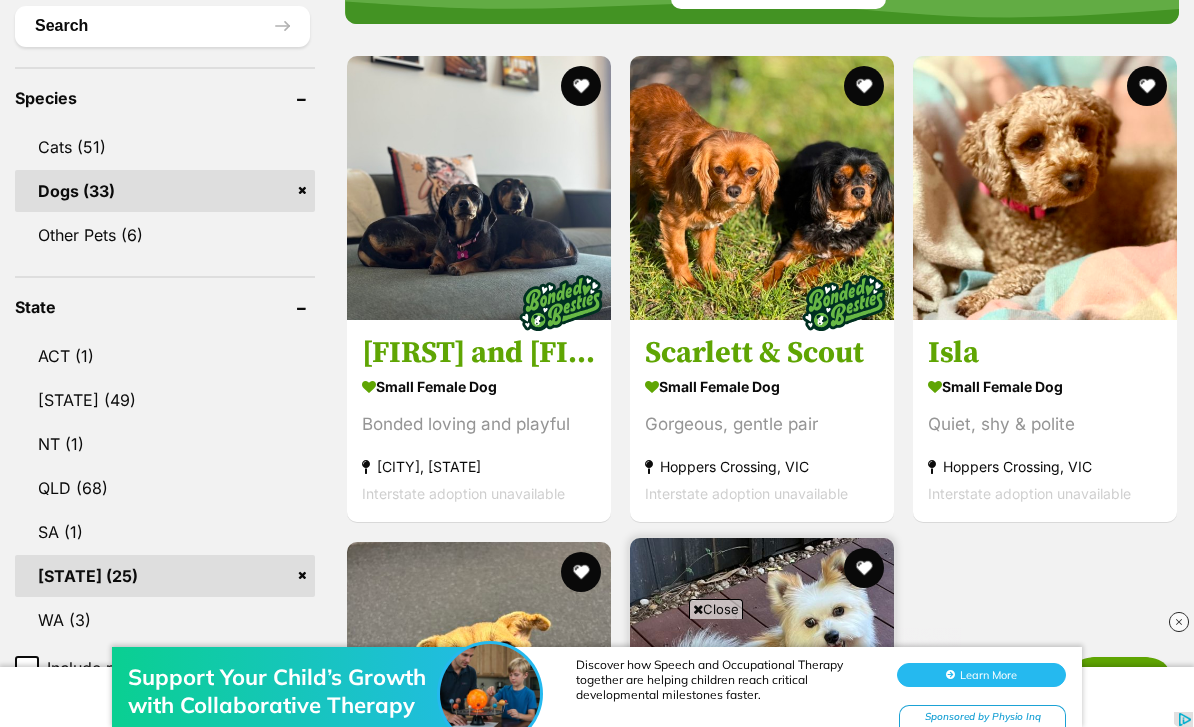 scroll, scrollTop: 779, scrollLeft: 0, axis: vertical 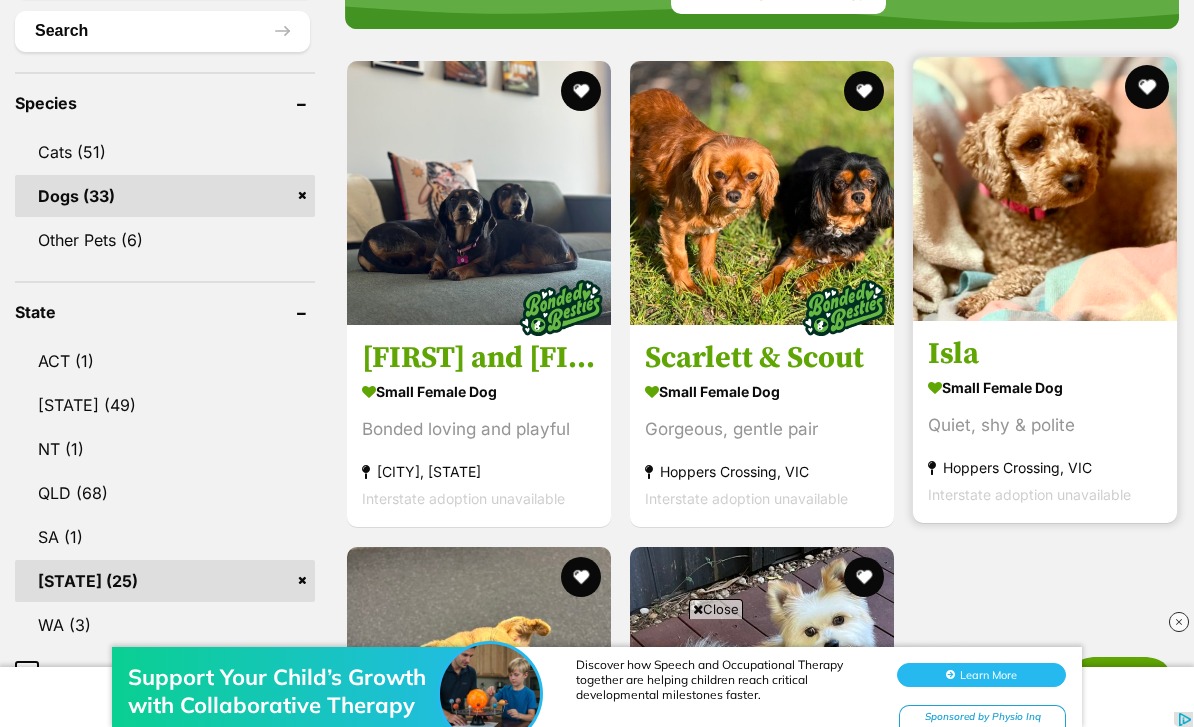 click at bounding box center (1147, 87) 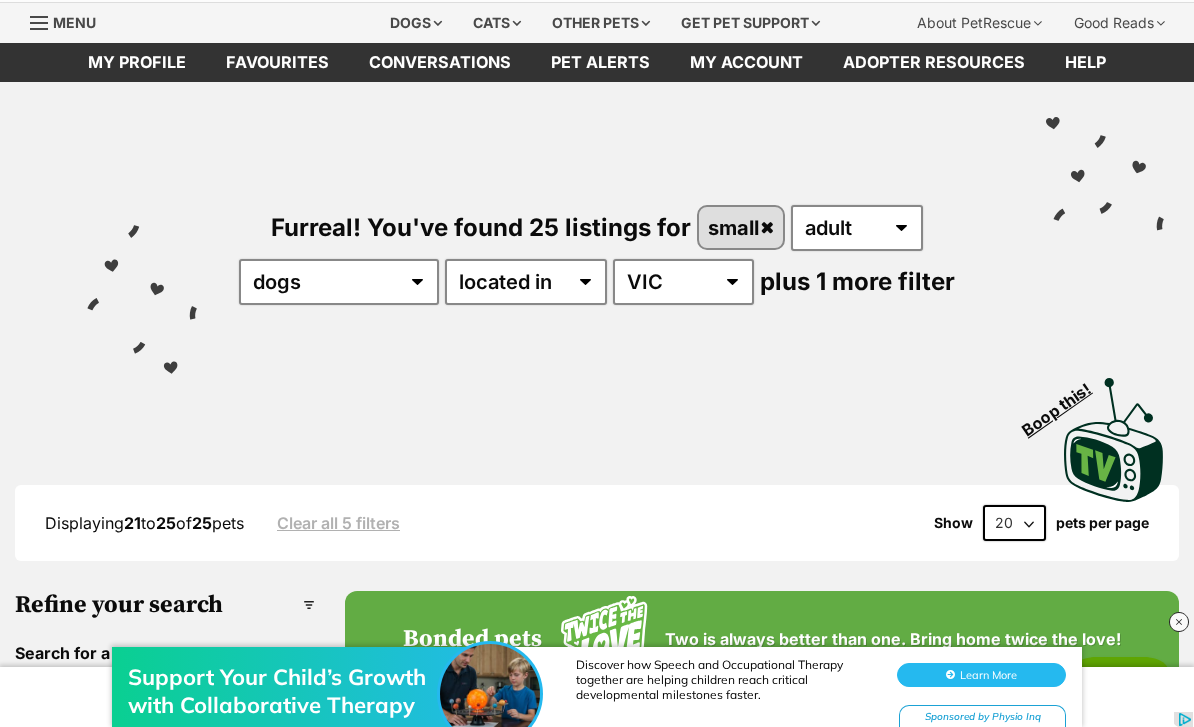 scroll, scrollTop: 0, scrollLeft: 0, axis: both 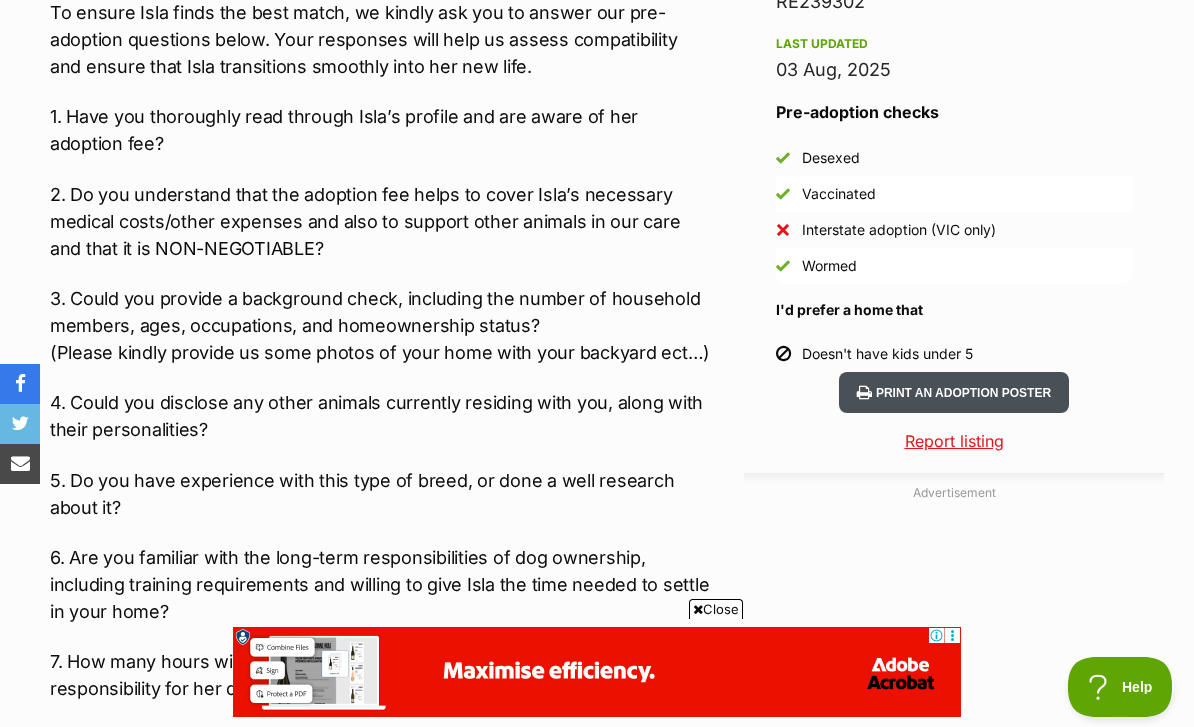 click on "Print an adoption poster" at bounding box center (954, 392) 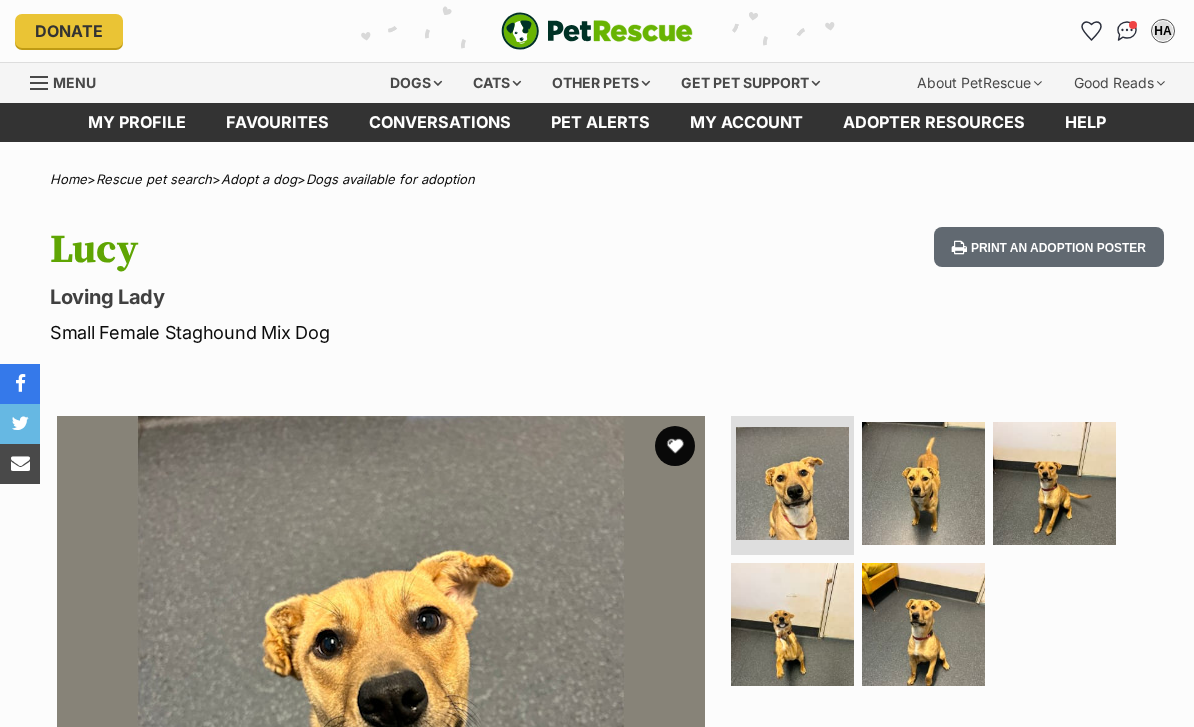 scroll, scrollTop: 0, scrollLeft: 0, axis: both 